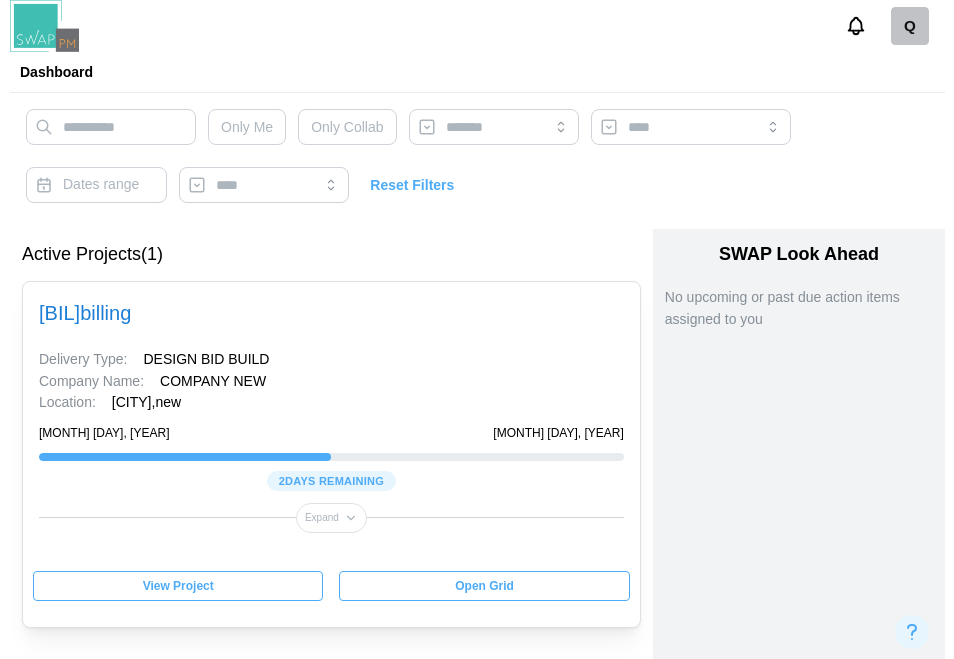 scroll, scrollTop: 0, scrollLeft: 0, axis: both 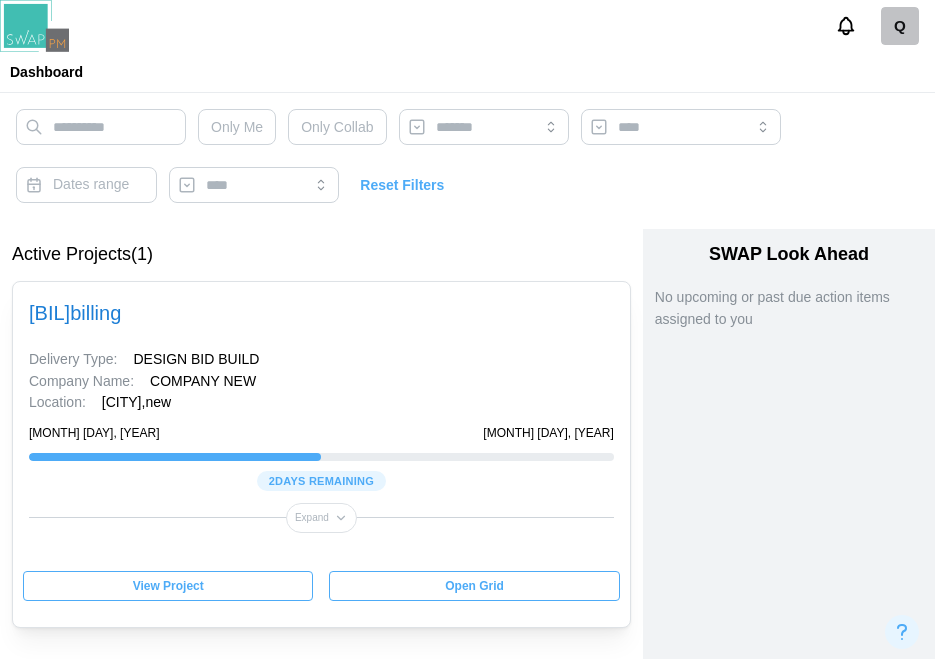 click on "Q" at bounding box center (900, 26) 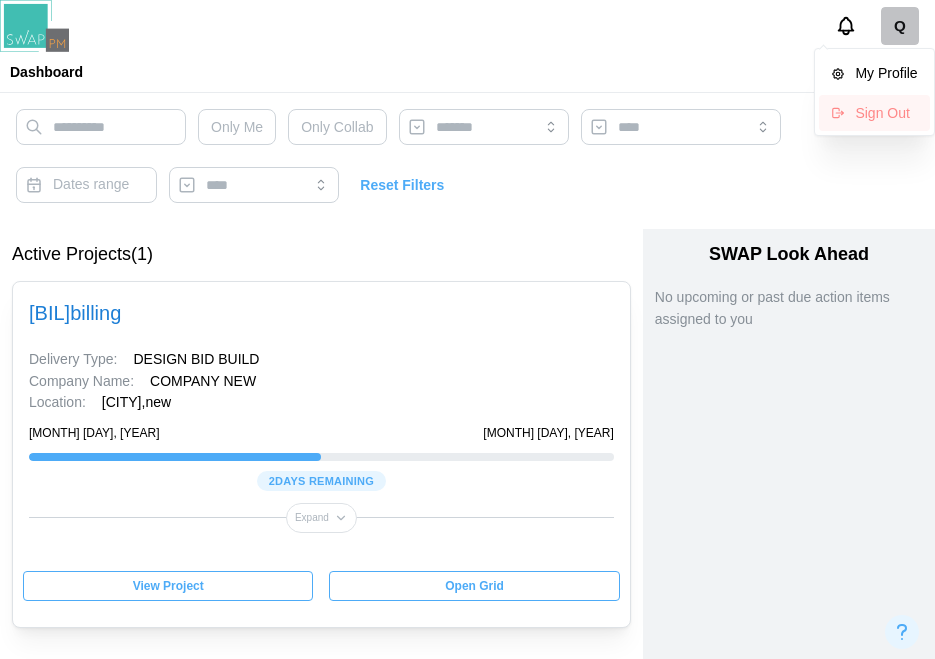 click on "Sign Out" at bounding box center (886, 113) 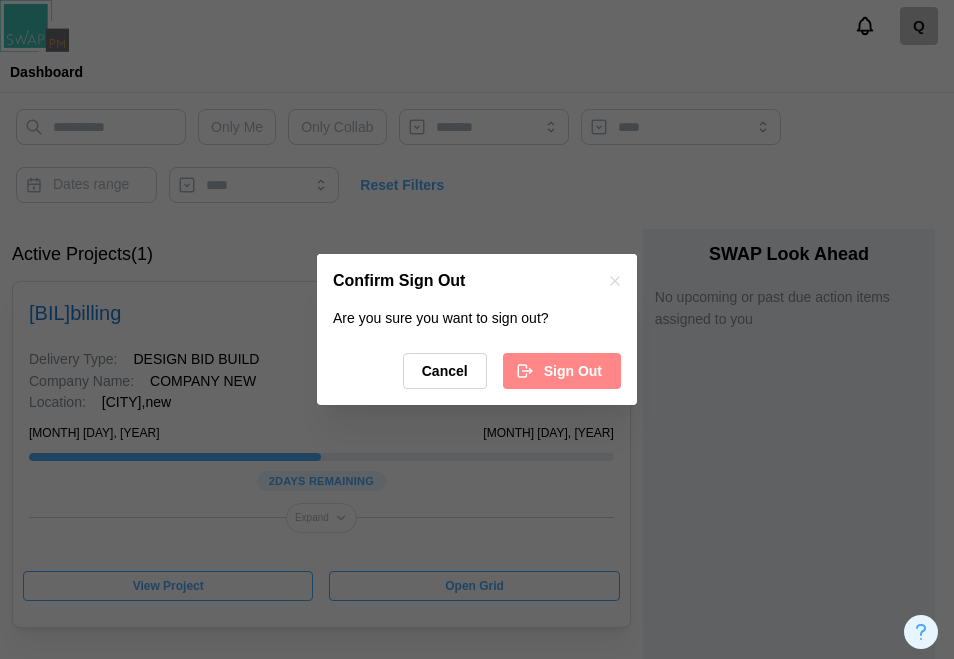 click on "Sign Out" at bounding box center (573, 371) 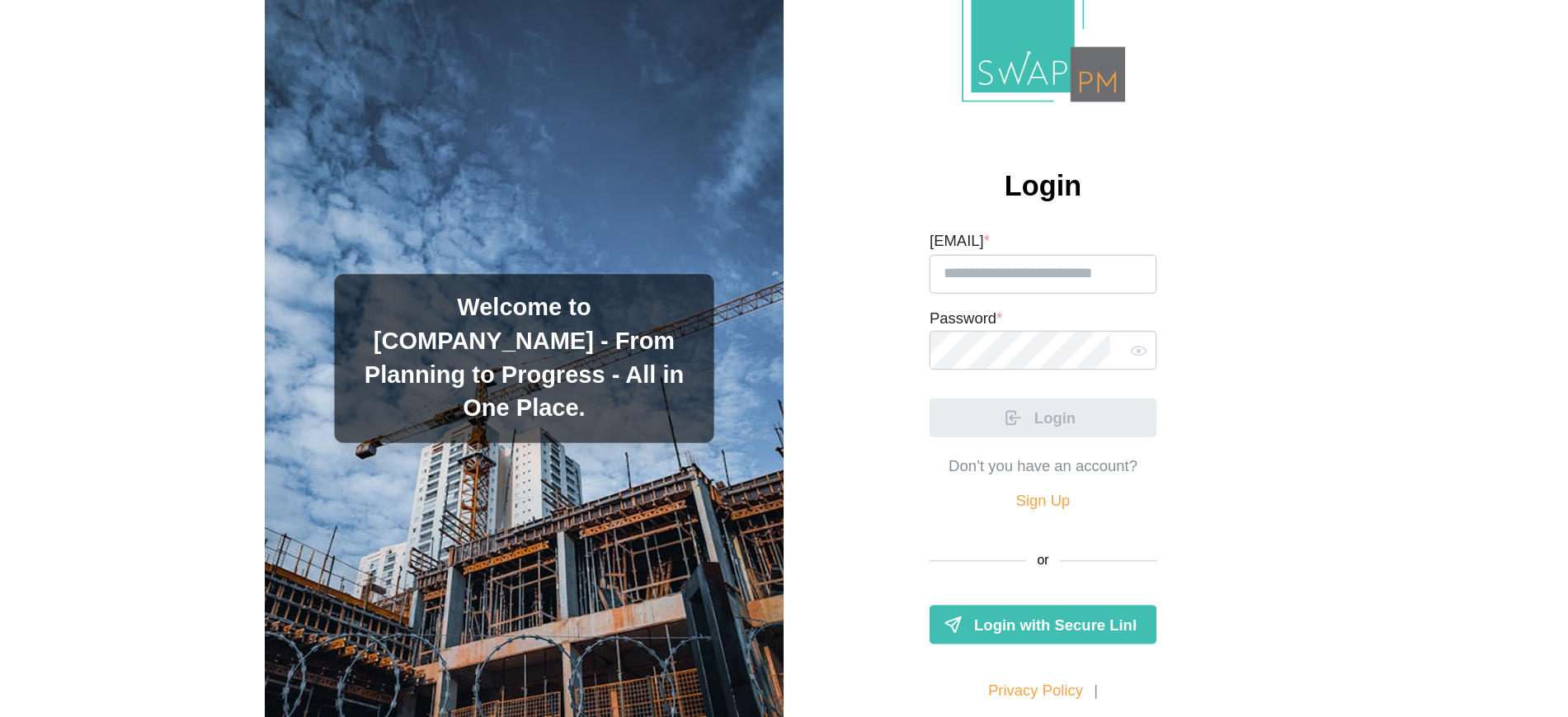 scroll, scrollTop: 0, scrollLeft: 0, axis: both 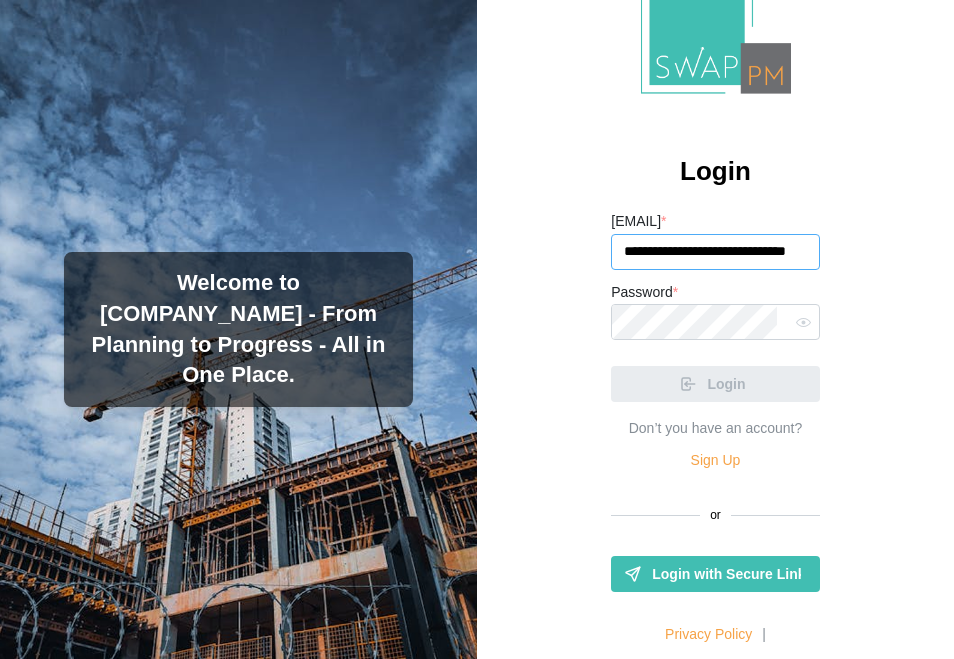 click on "**********" at bounding box center (715, 252) 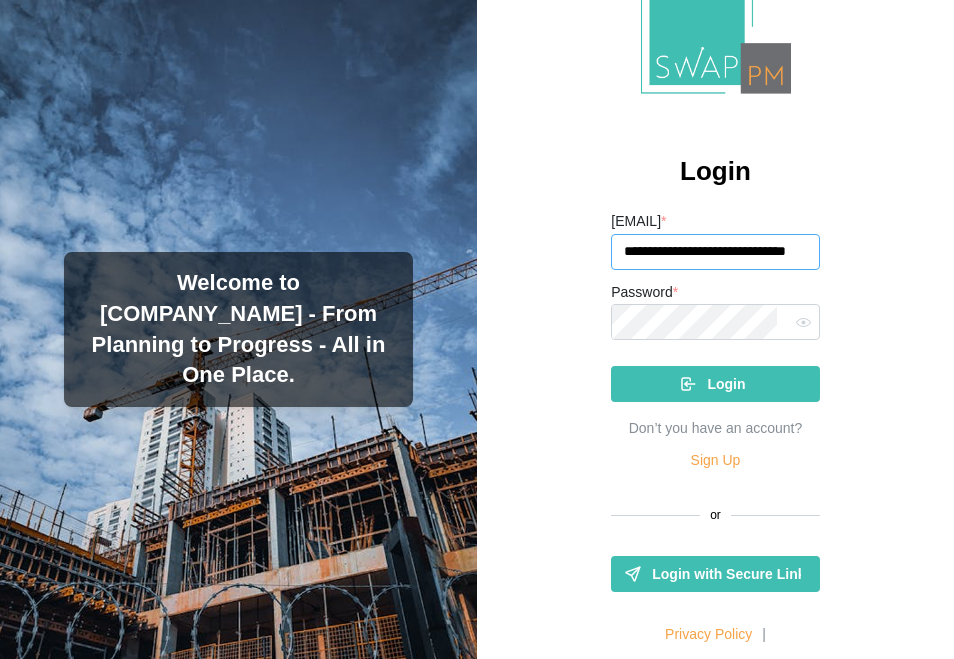 type on "**********" 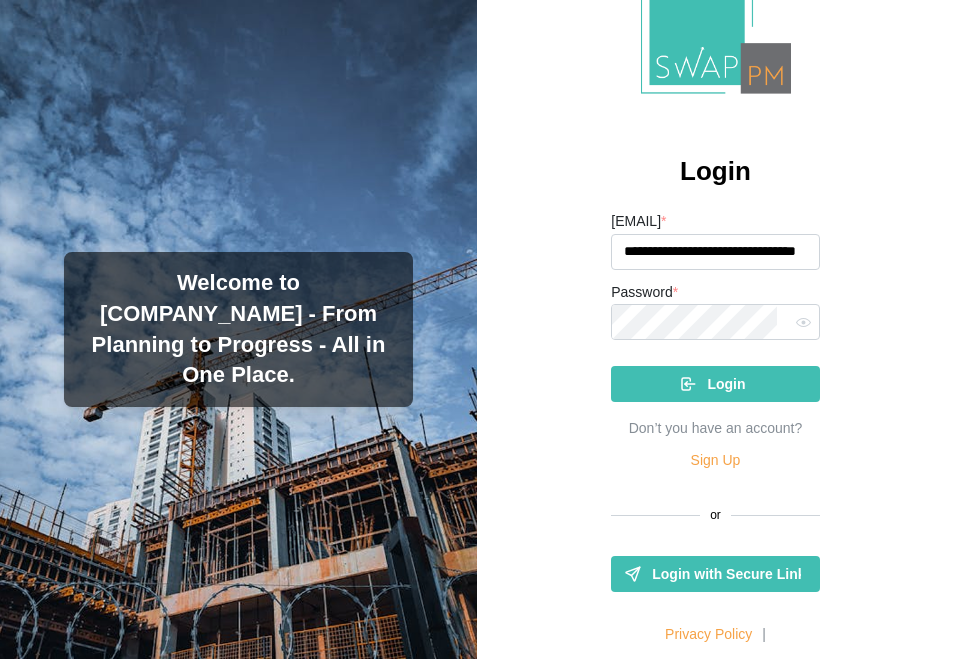 click on "Login" at bounding box center (726, 384) 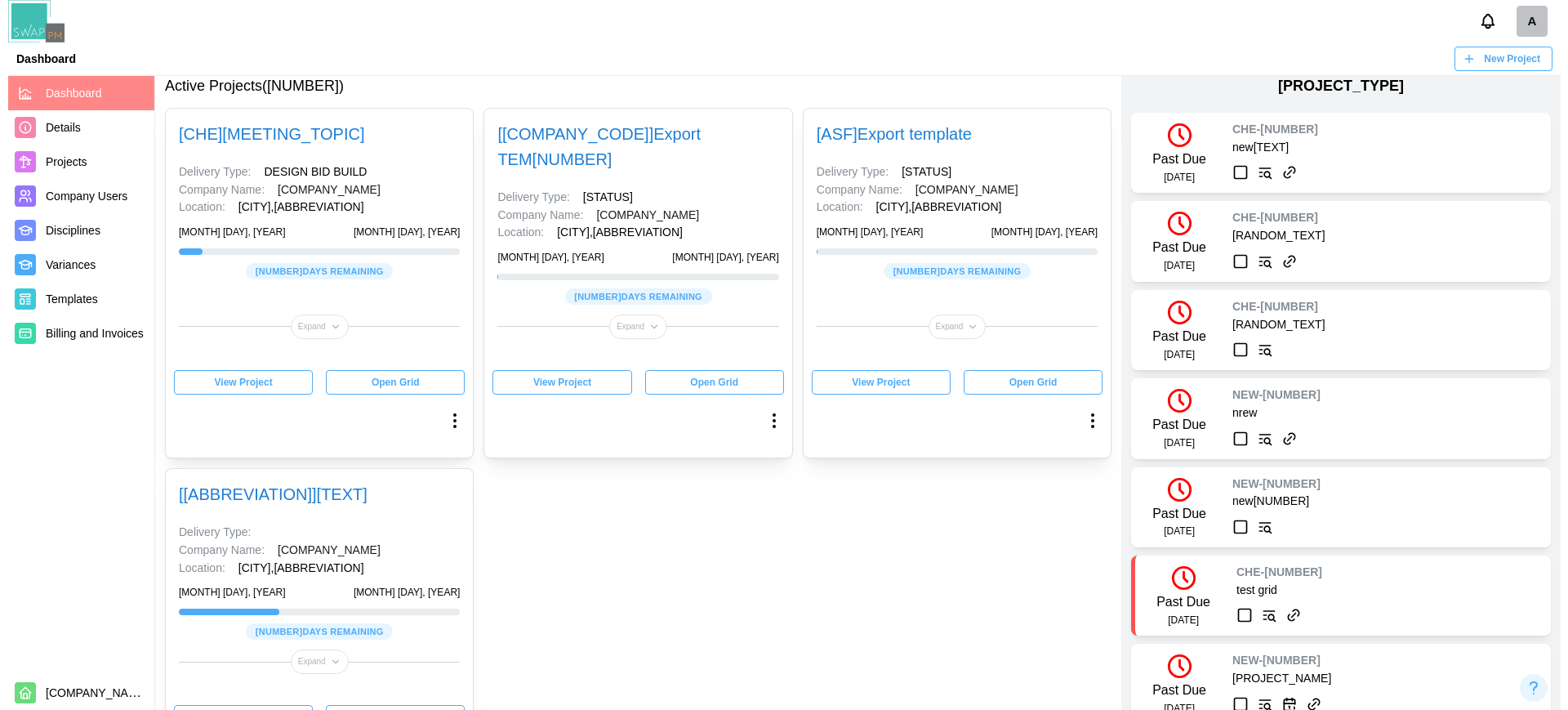 scroll, scrollTop: 0, scrollLeft: 0, axis: both 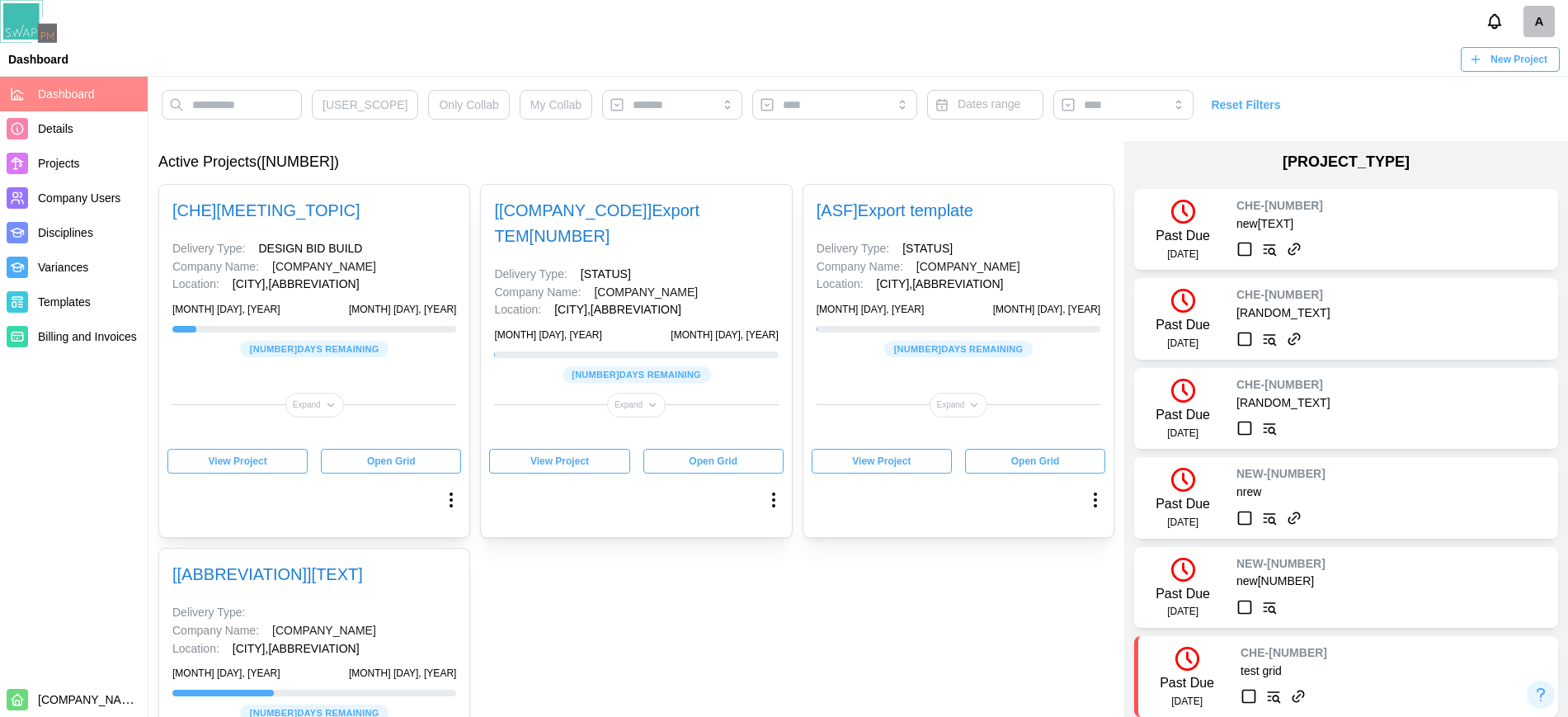 click at bounding box center (451, 500) 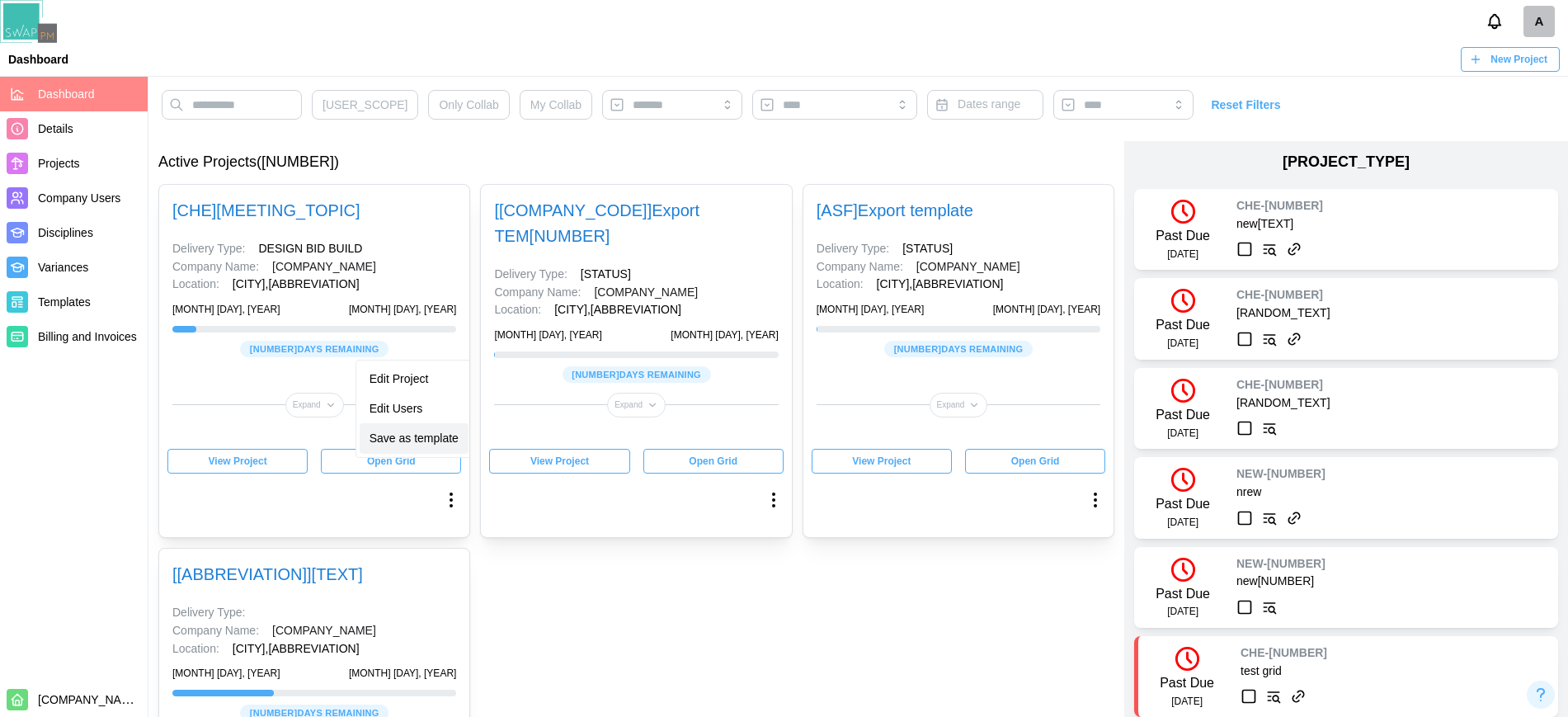 click on "Save as template" at bounding box center [414, 379] 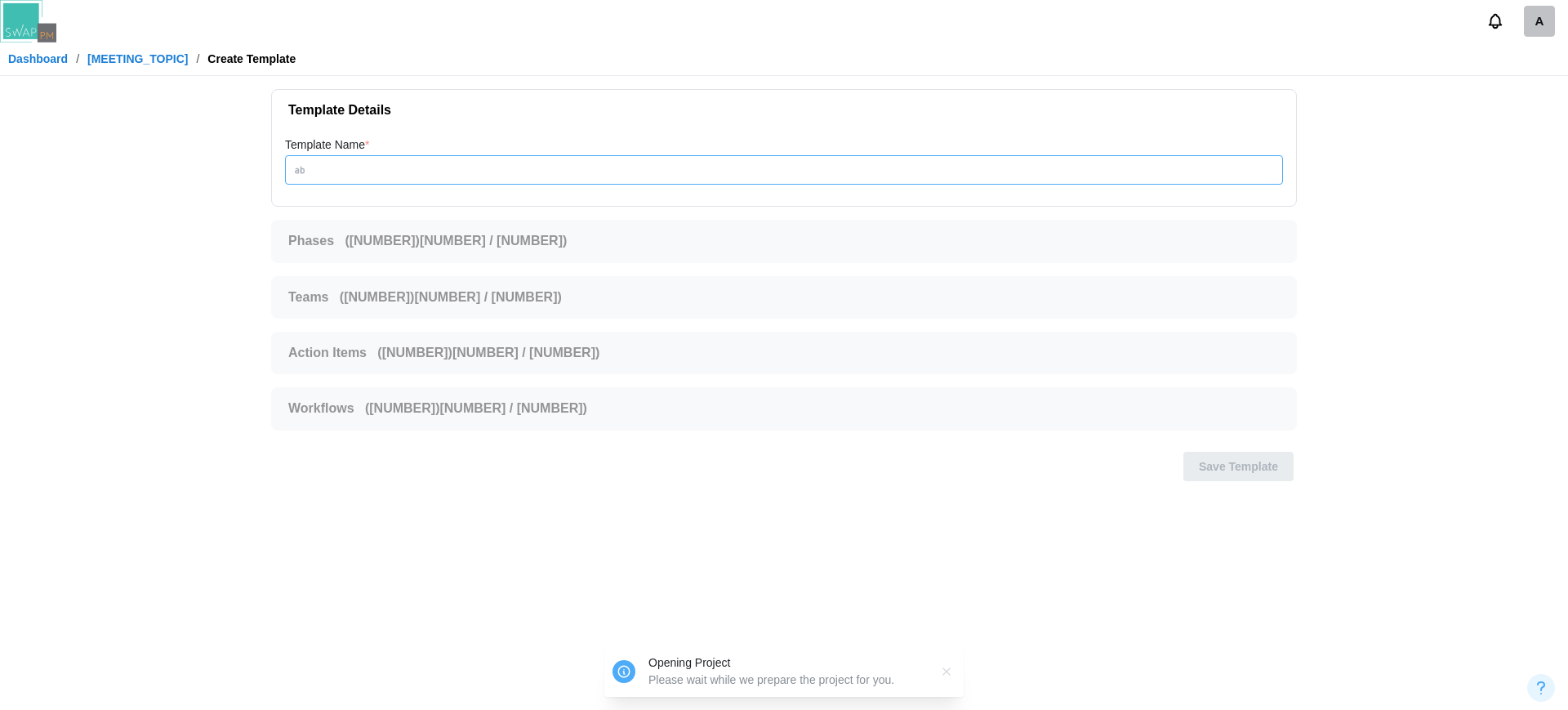 click on "Template Name  *" at bounding box center [784, 170] 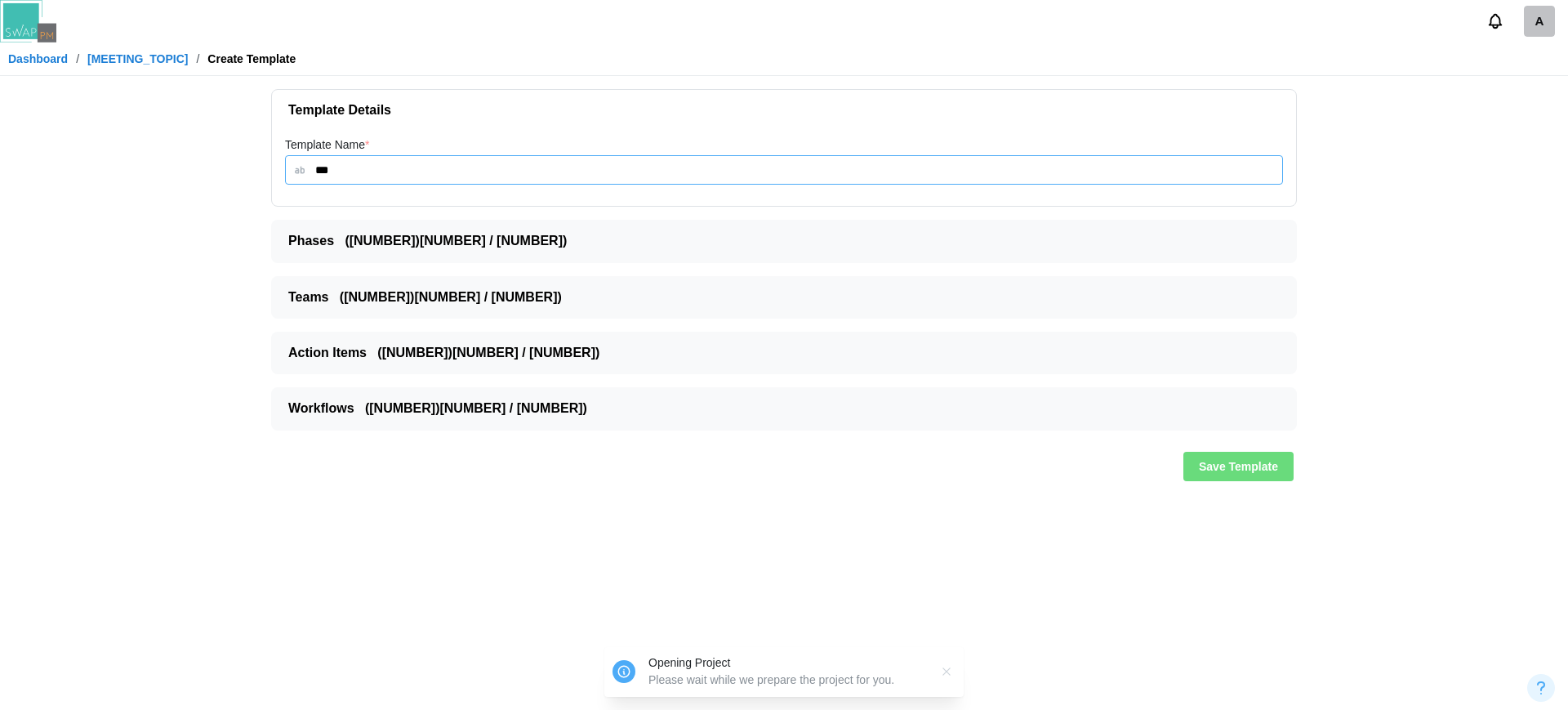 type on "***" 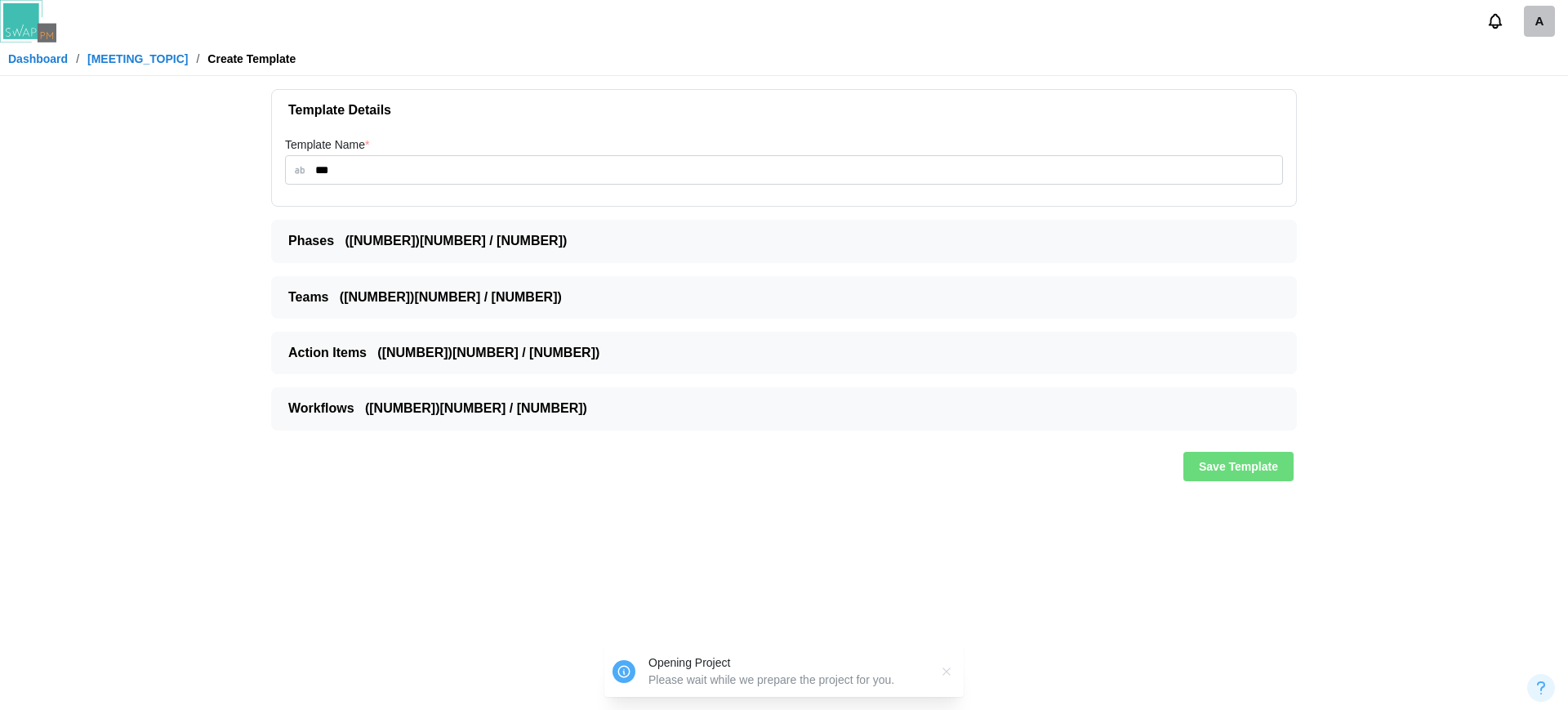 click on "Phases   ( 3 / 3 )" at bounding box center [777, 241] 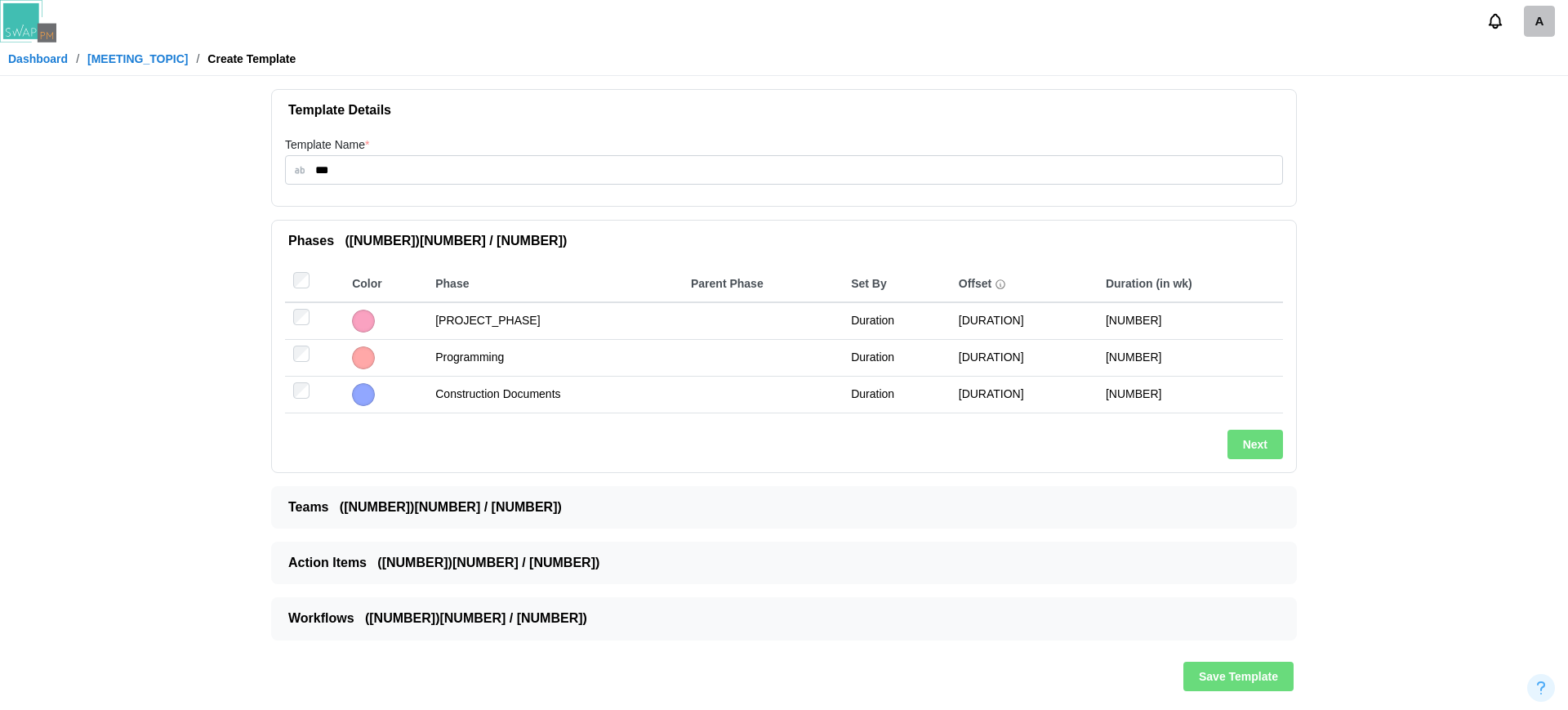 click on "Save Template" at bounding box center [1238, 677] 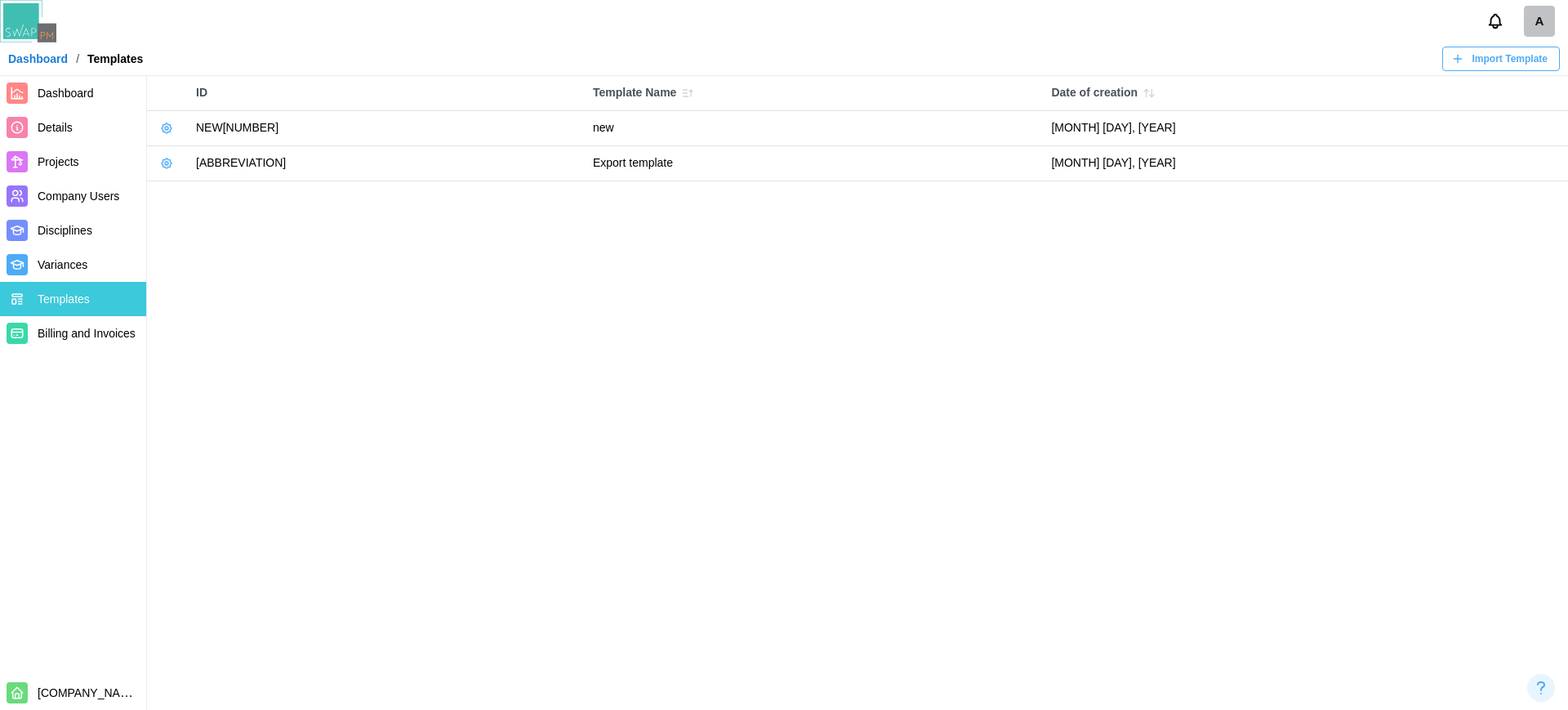 click at bounding box center [167, 128] 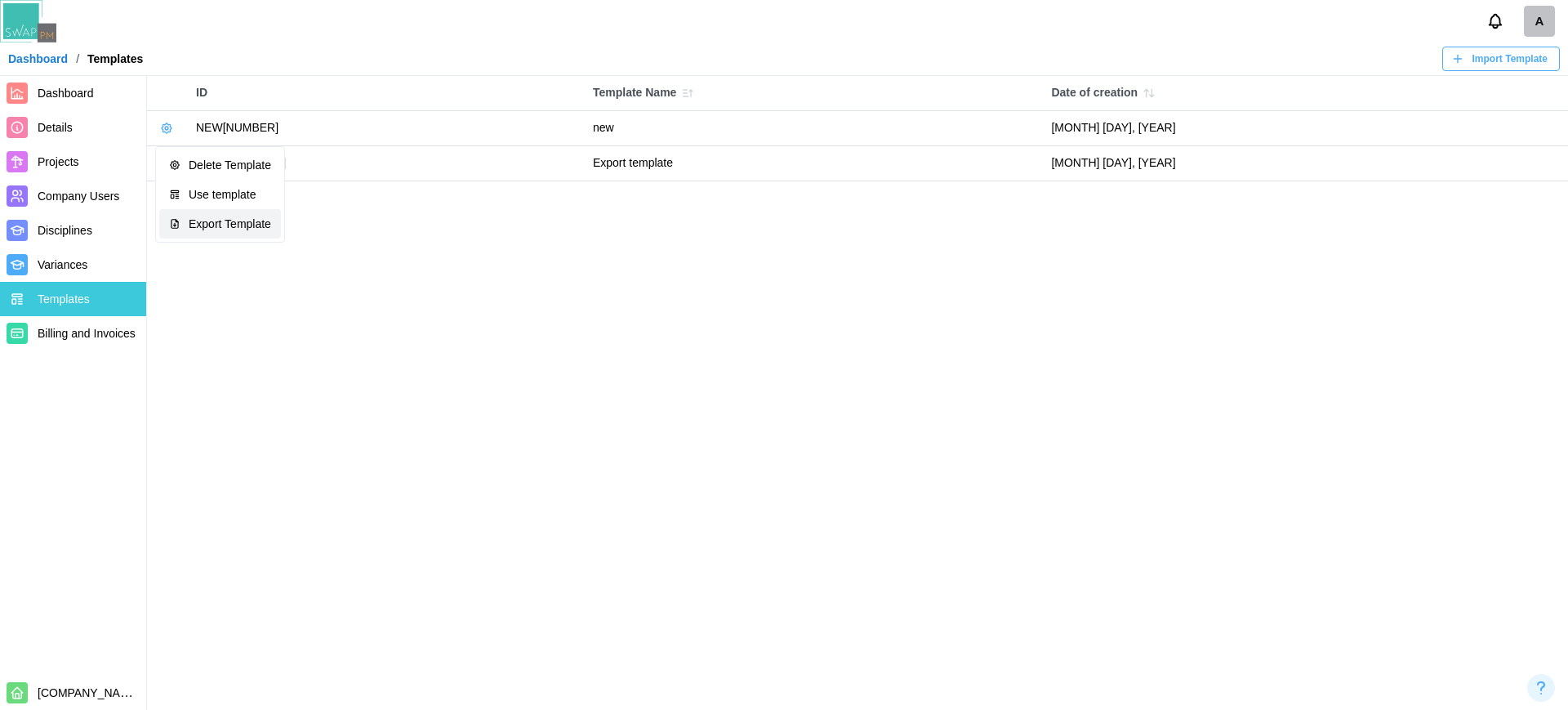 click on "Export Template" at bounding box center (220, 224) 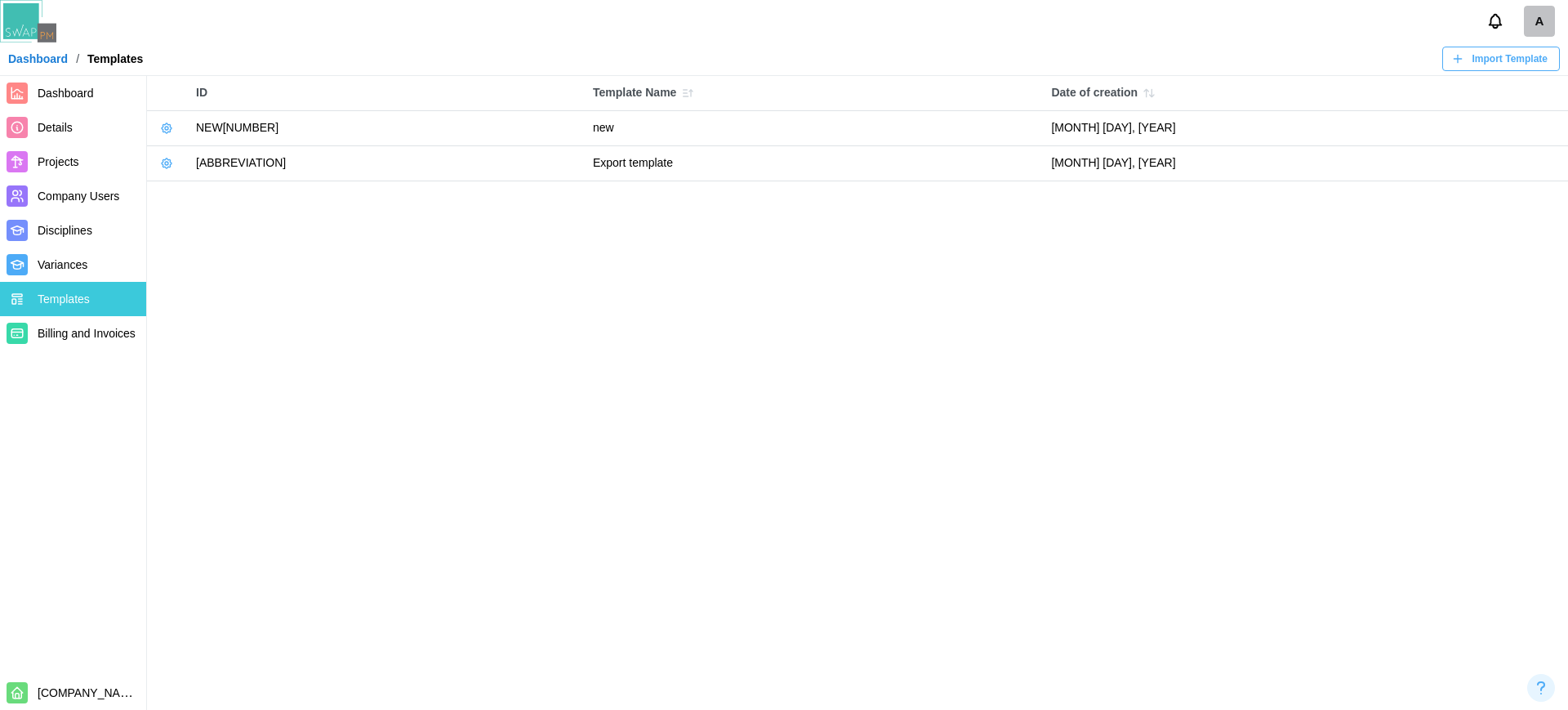 click on "Import Template" at bounding box center (1510, 59) 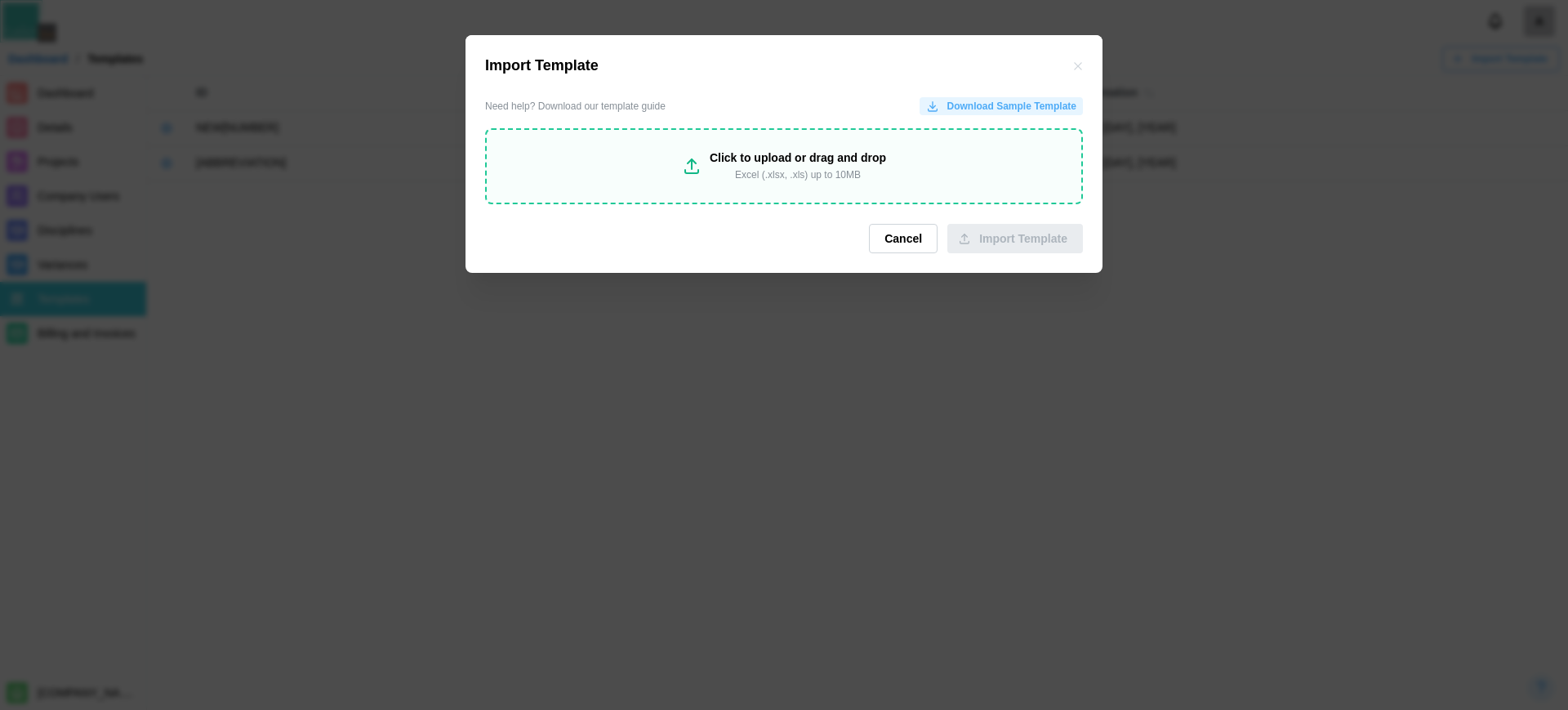 click on "Excel (.xlsx, .xls) up to 10MB" at bounding box center (798, 175) 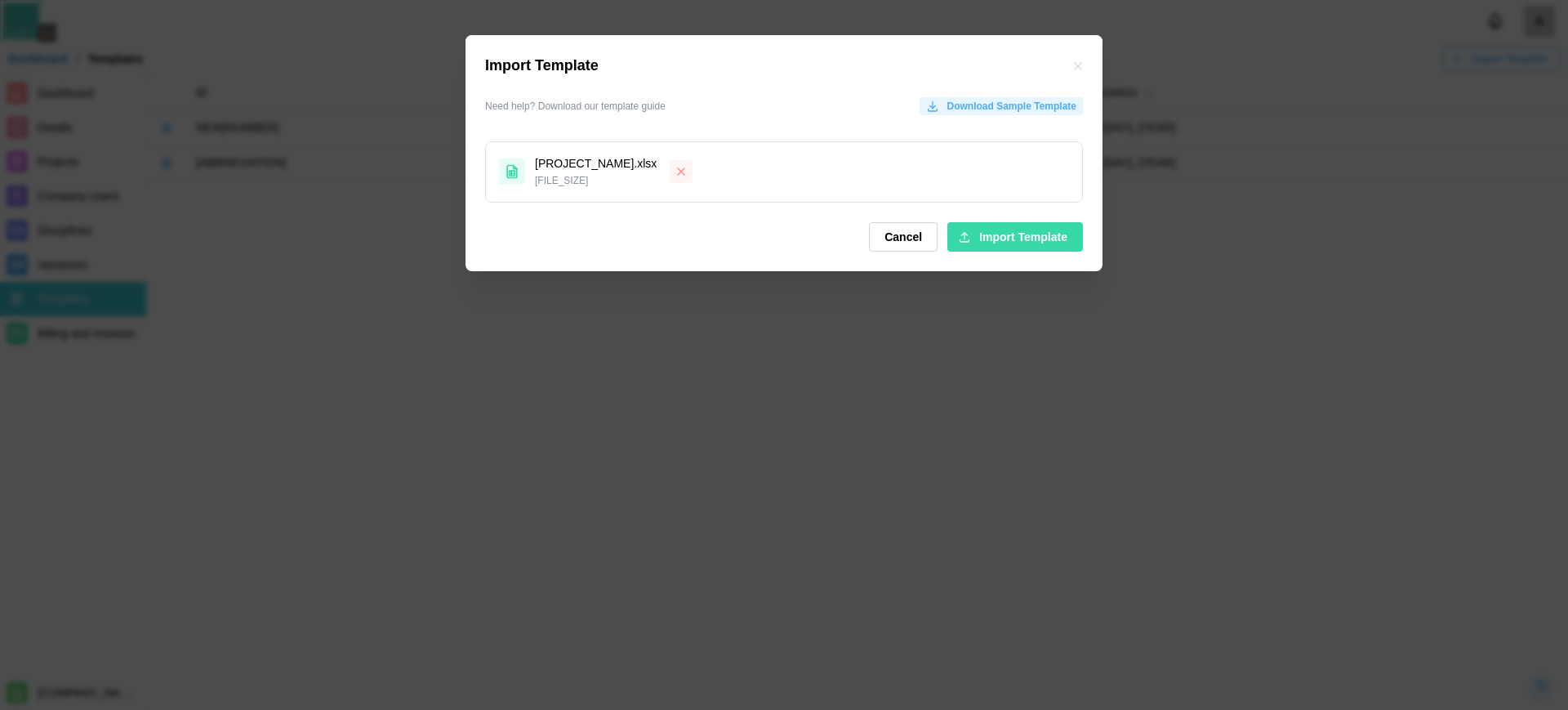 click on "Import Template" at bounding box center (1023, 237) 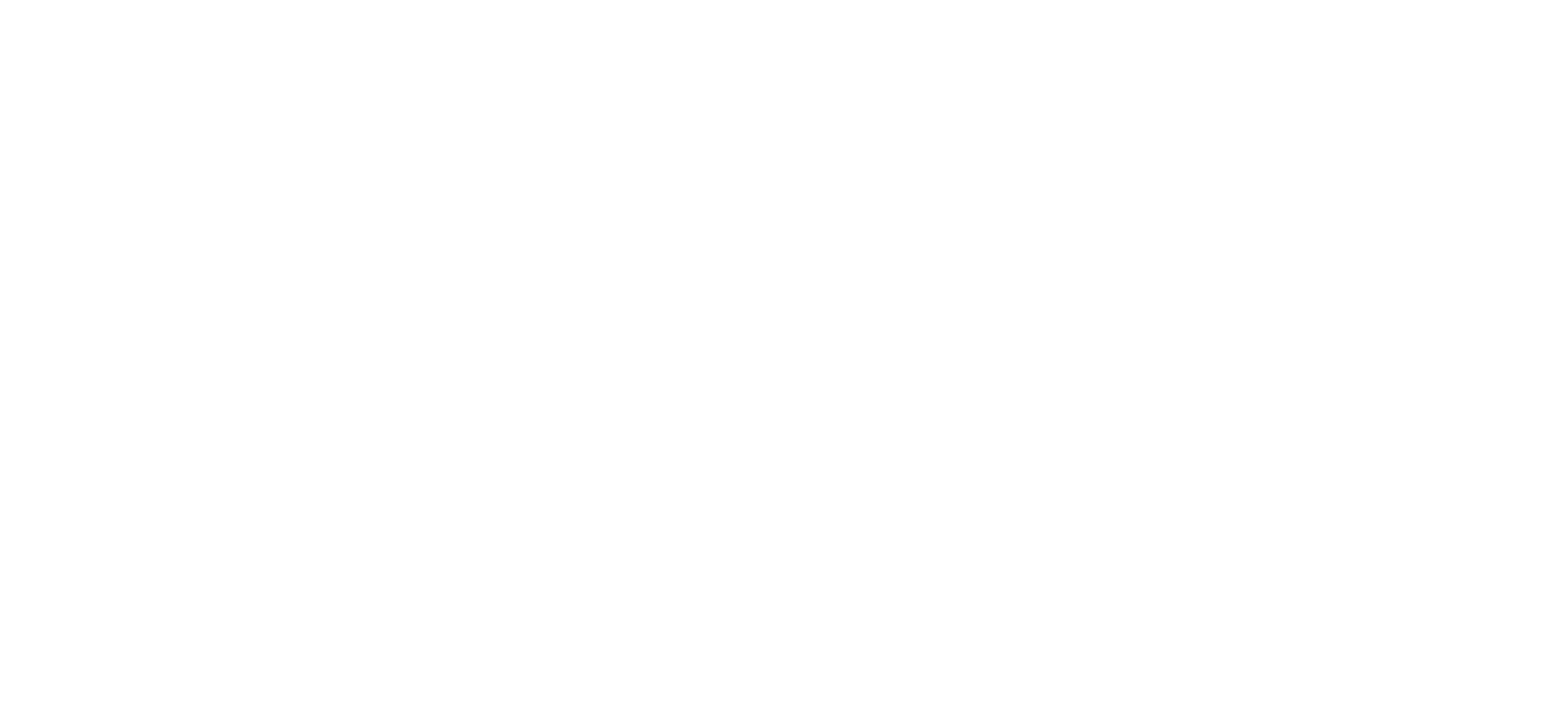scroll, scrollTop: 0, scrollLeft: 0, axis: both 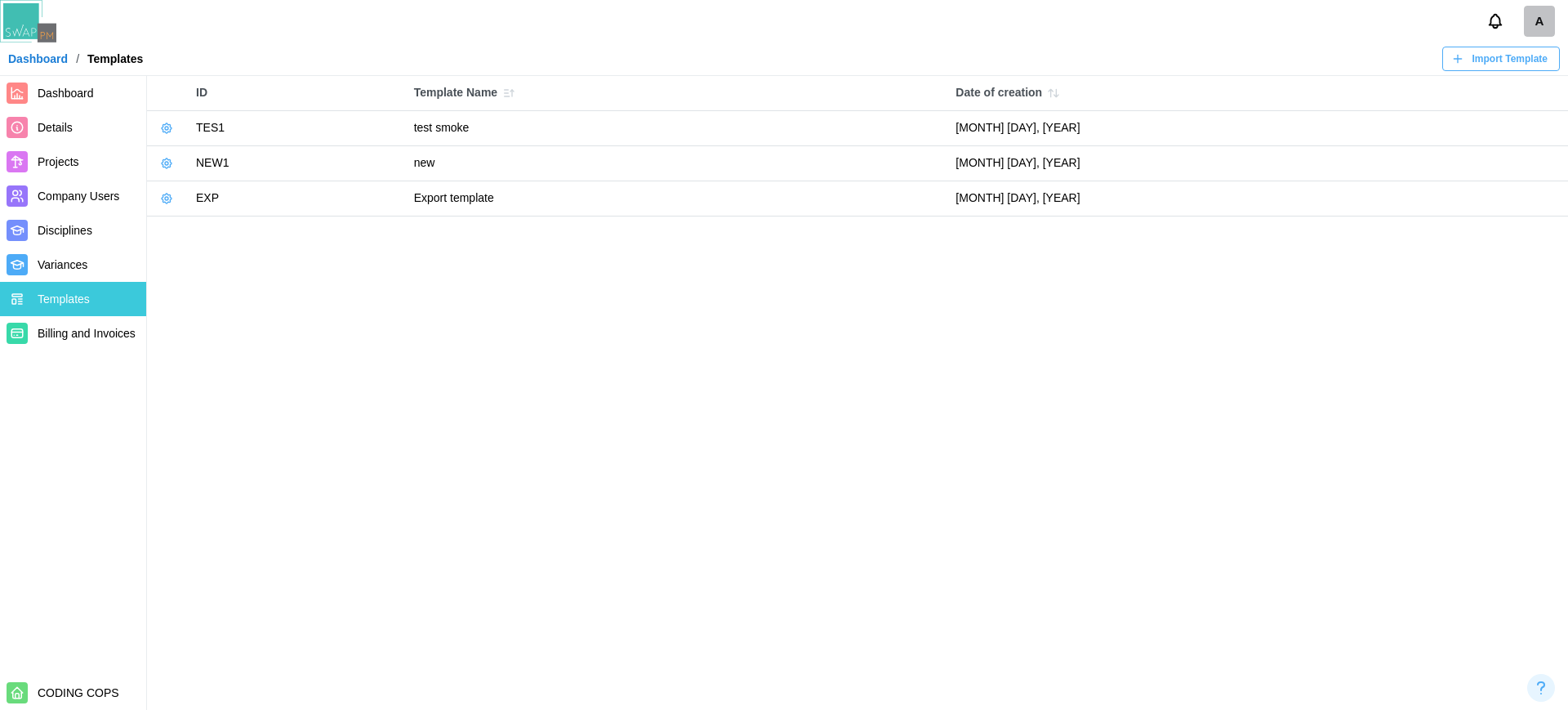 click at bounding box center (167, 128) 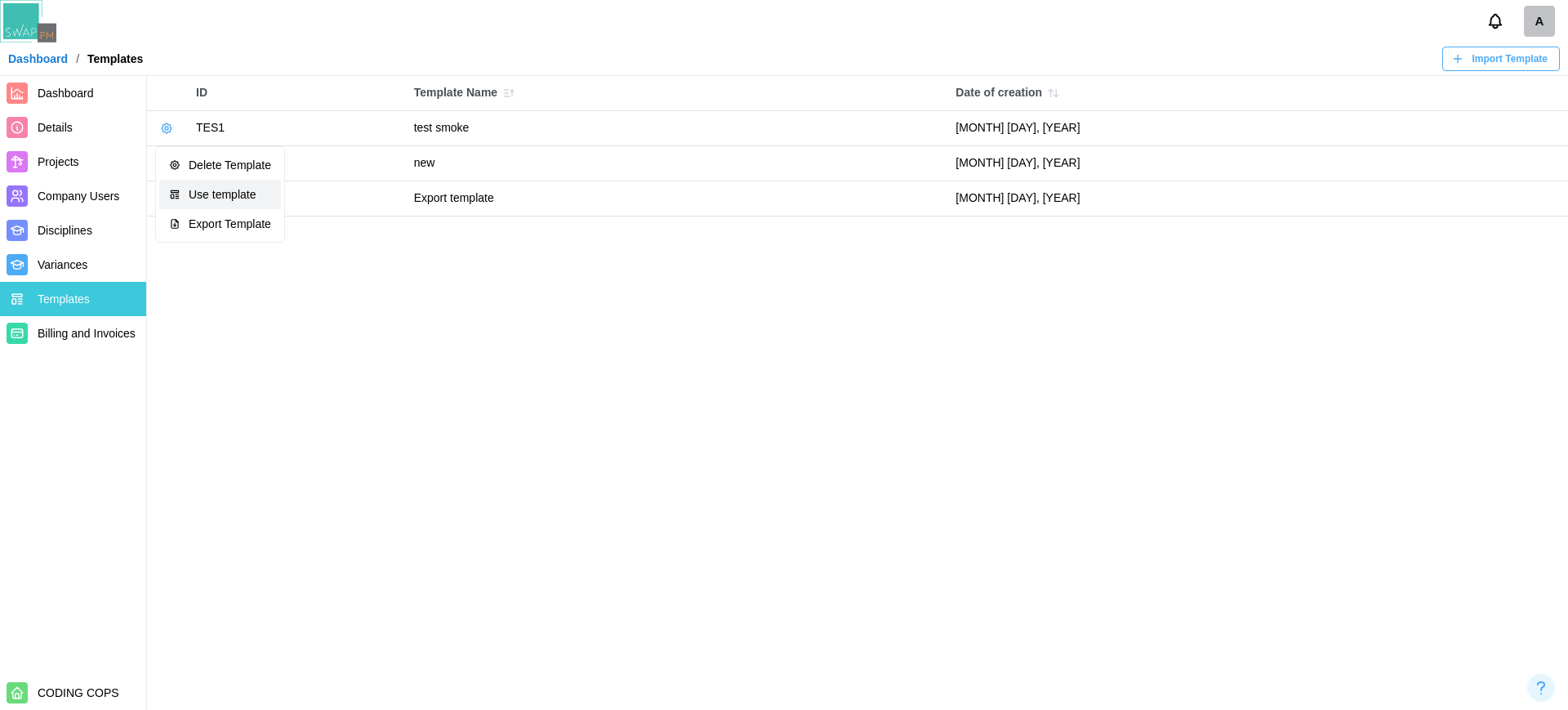 click on "Use template" at bounding box center [220, 194] 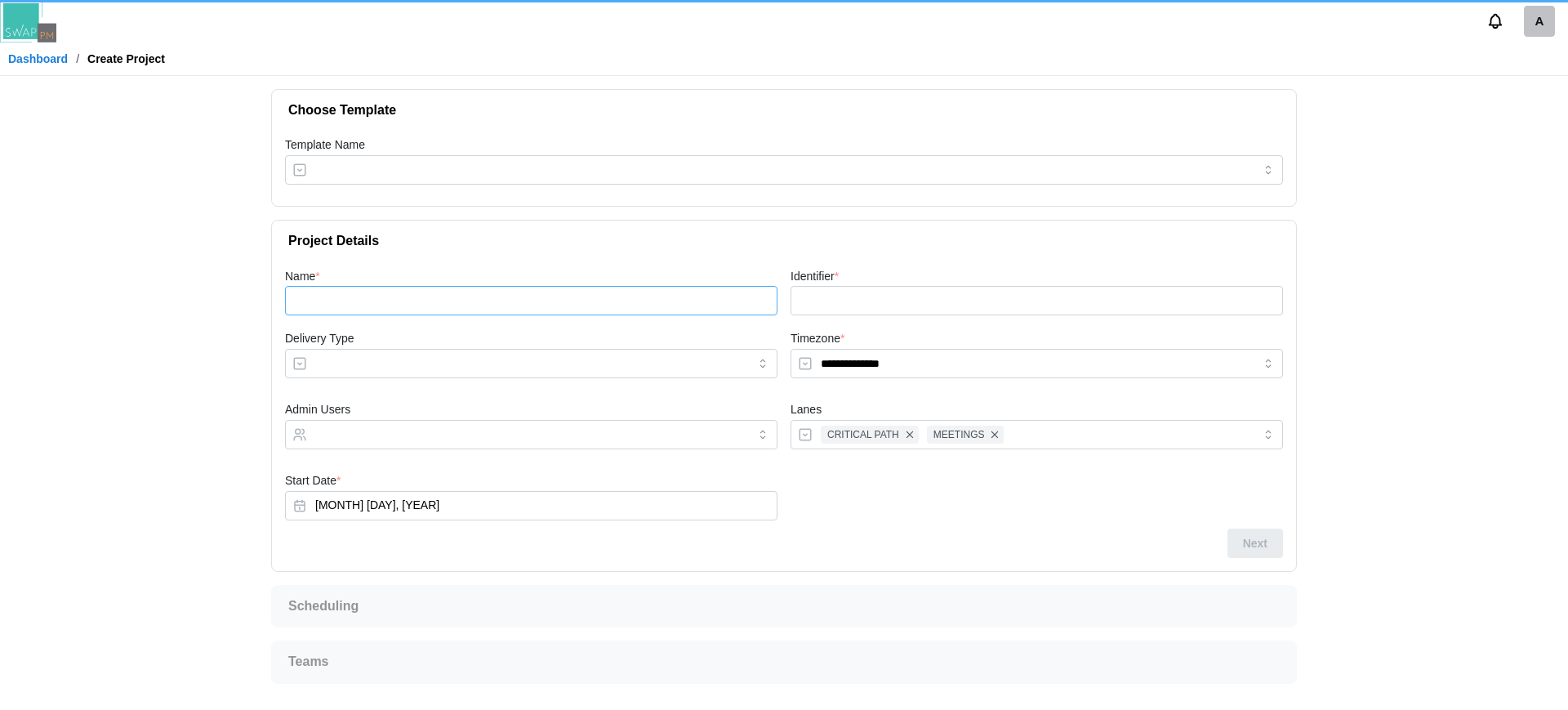 click on "Name  *" at bounding box center (531, 301) 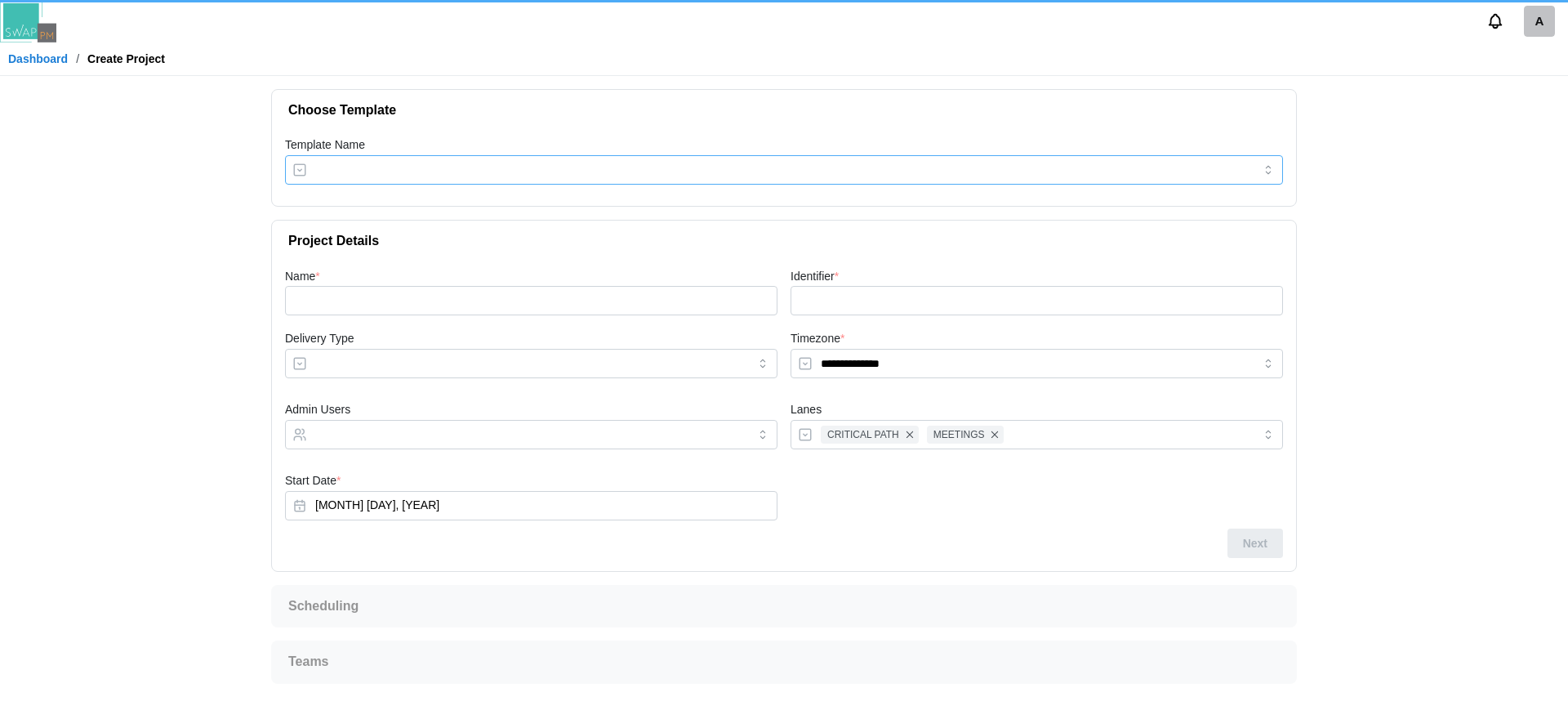 click on "Template Name" at bounding box center (784, 170) 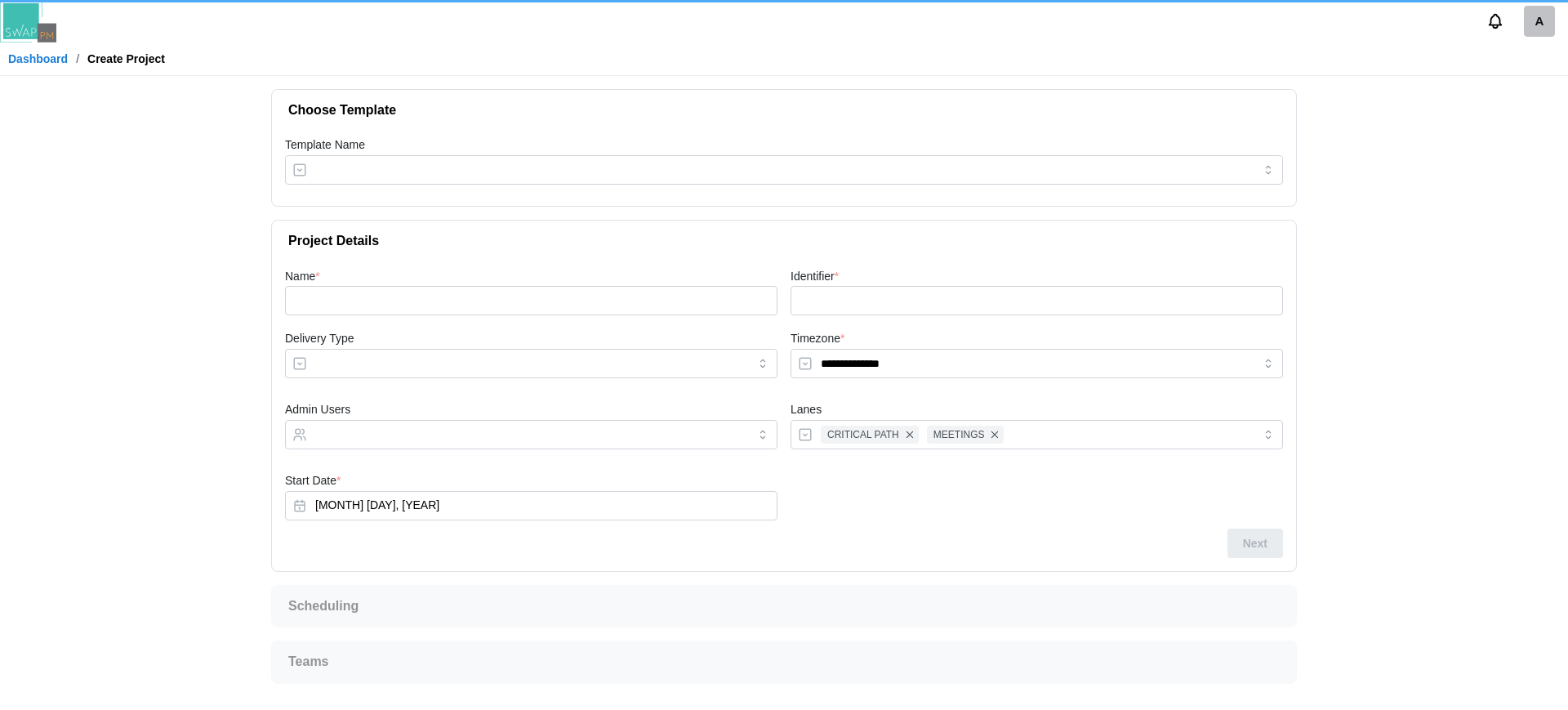 click on "**********" at bounding box center [784, 386] 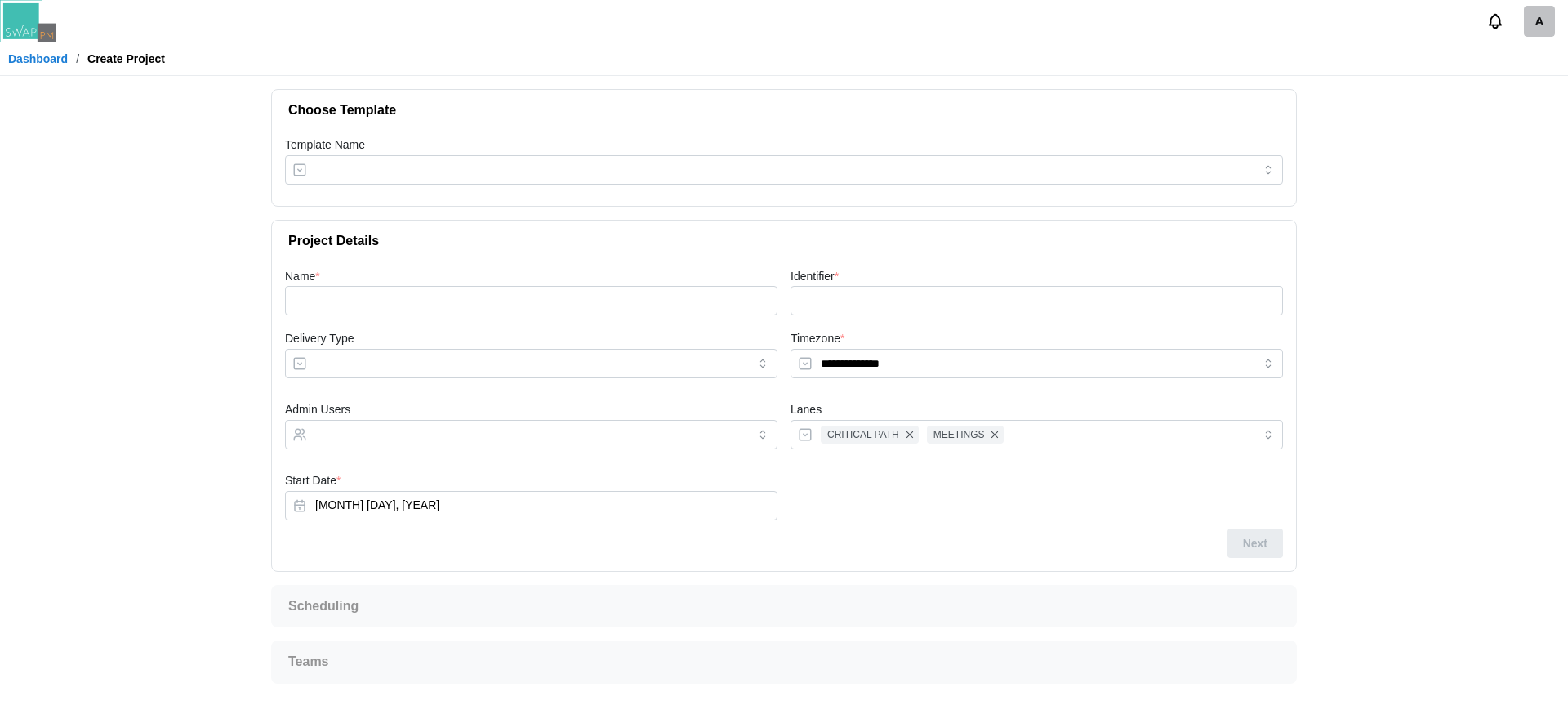 click on "Template Name" at bounding box center [784, 168] 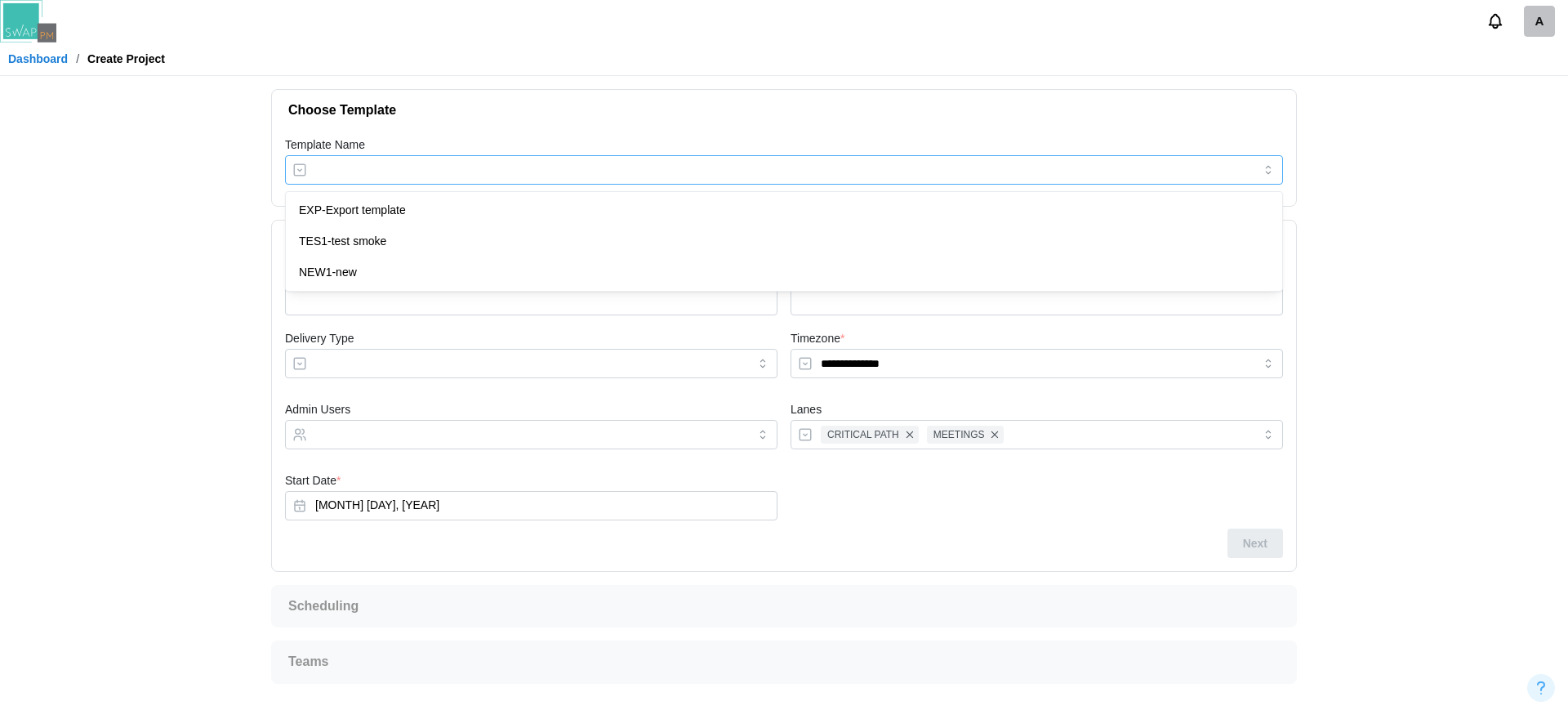 click on "Template Name" at bounding box center (784, 170) 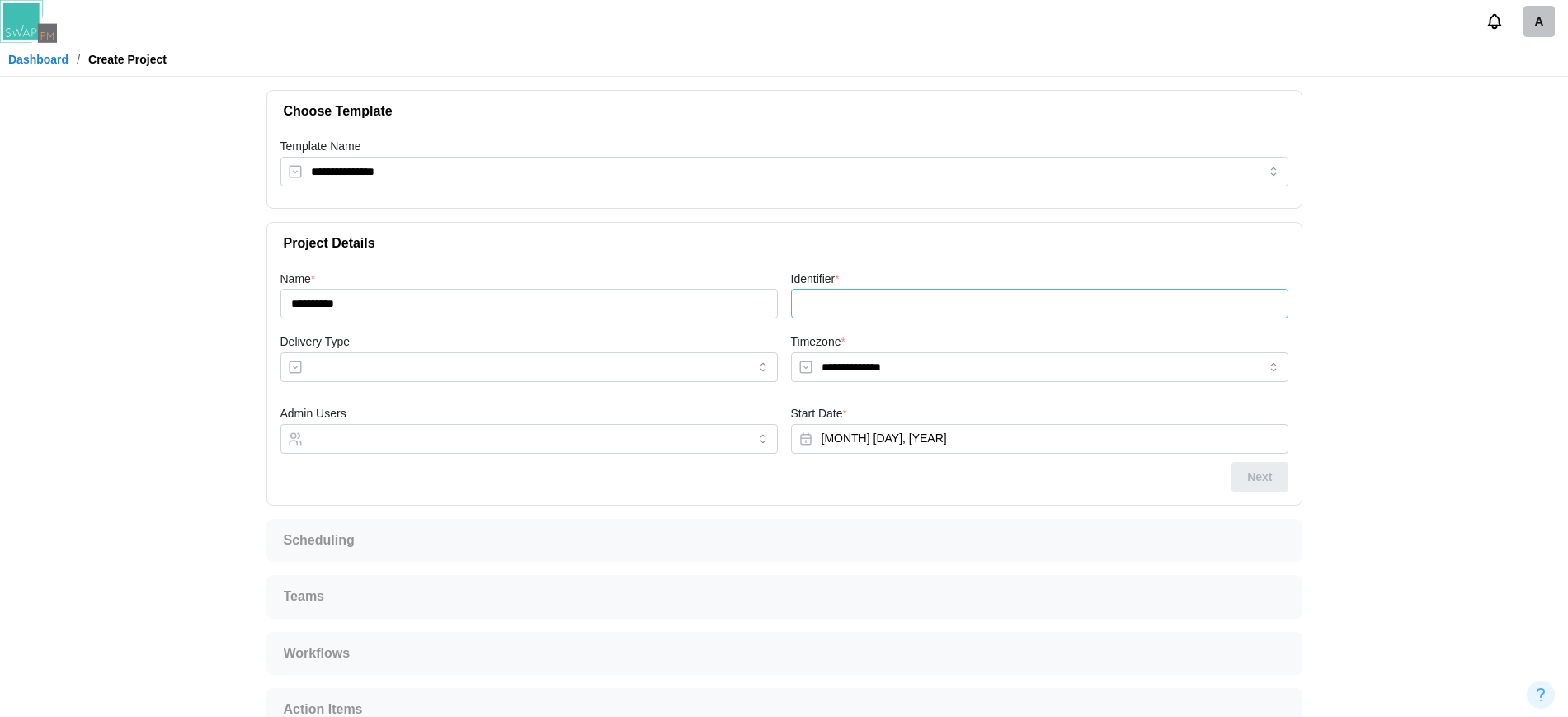 click on "Identifier  *" at bounding box center [1039, 304] 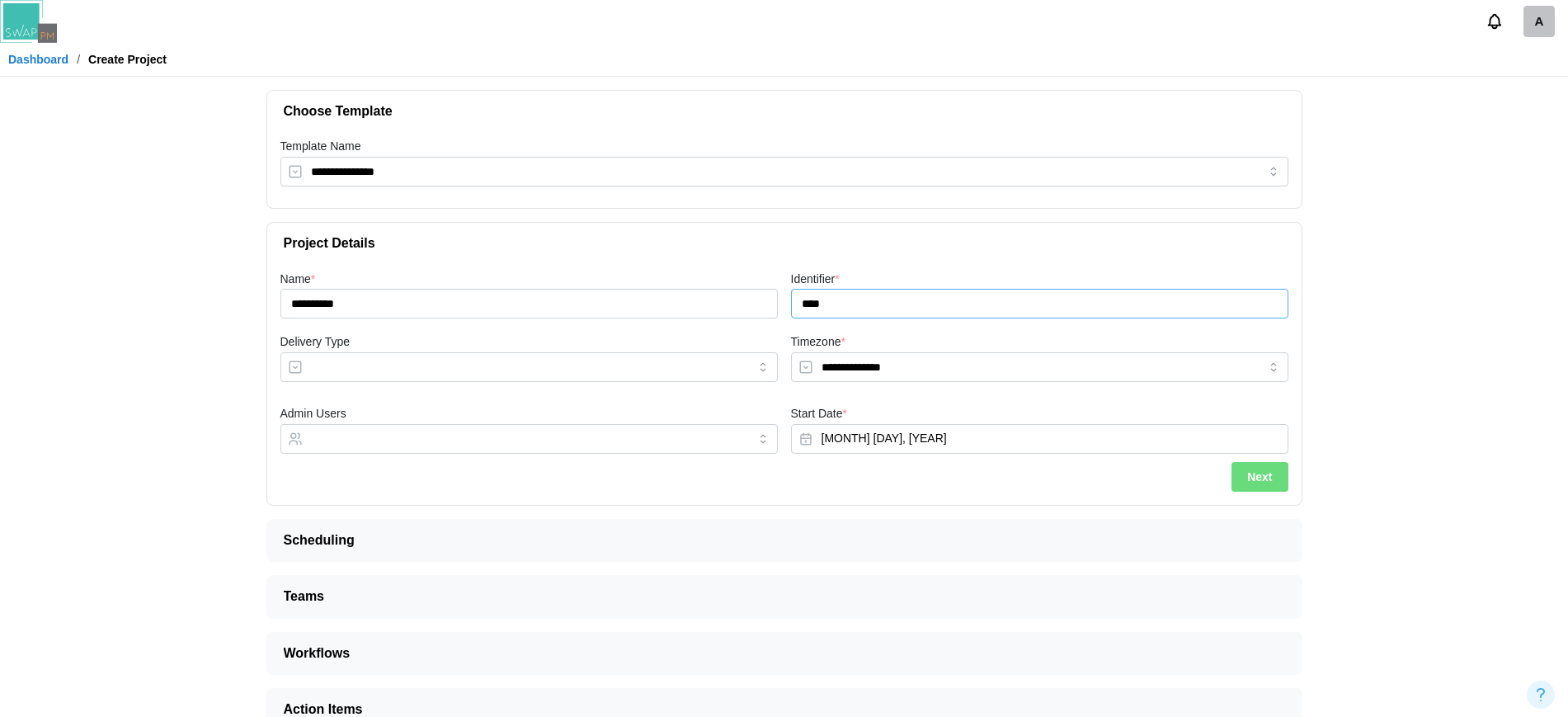 type on "****" 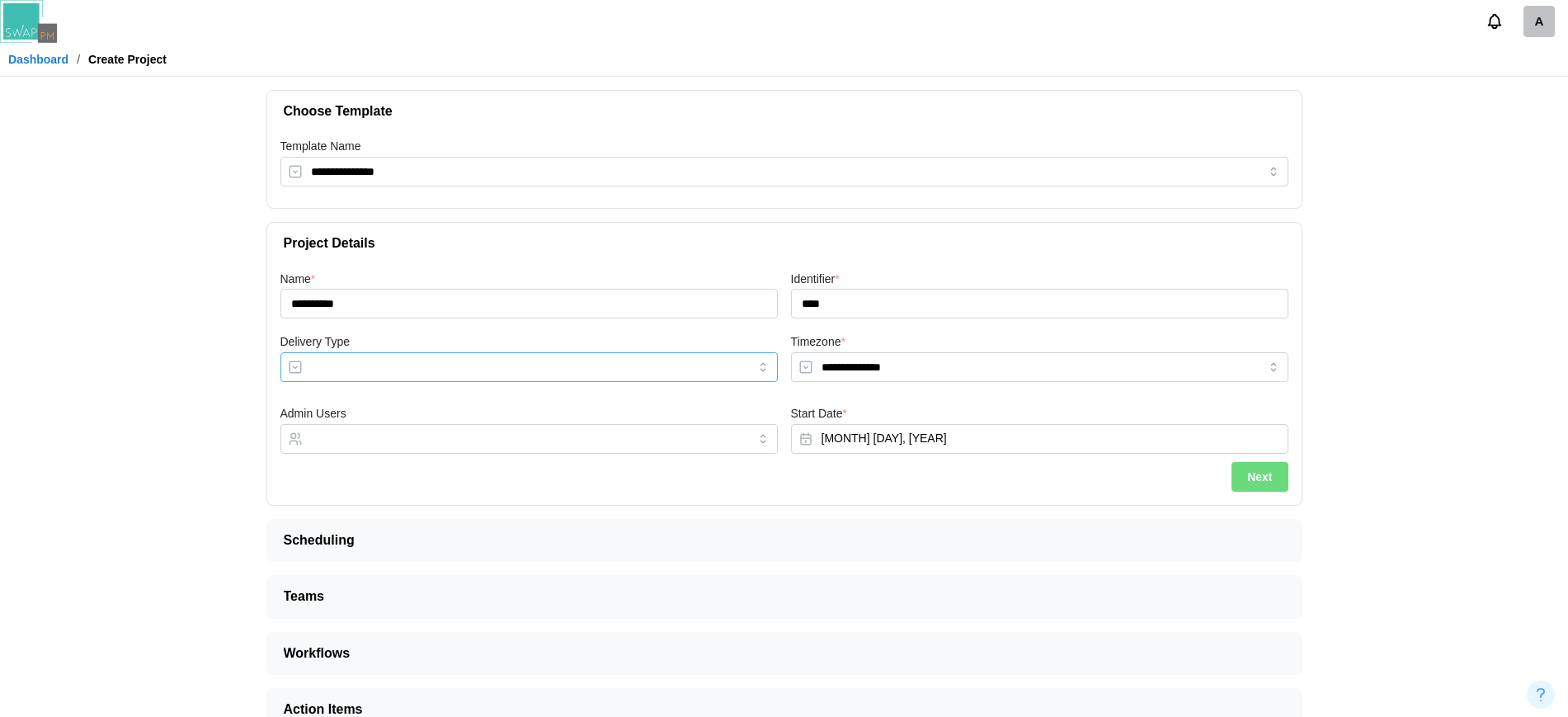 click on "Delivery Type" at bounding box center (529, 367) 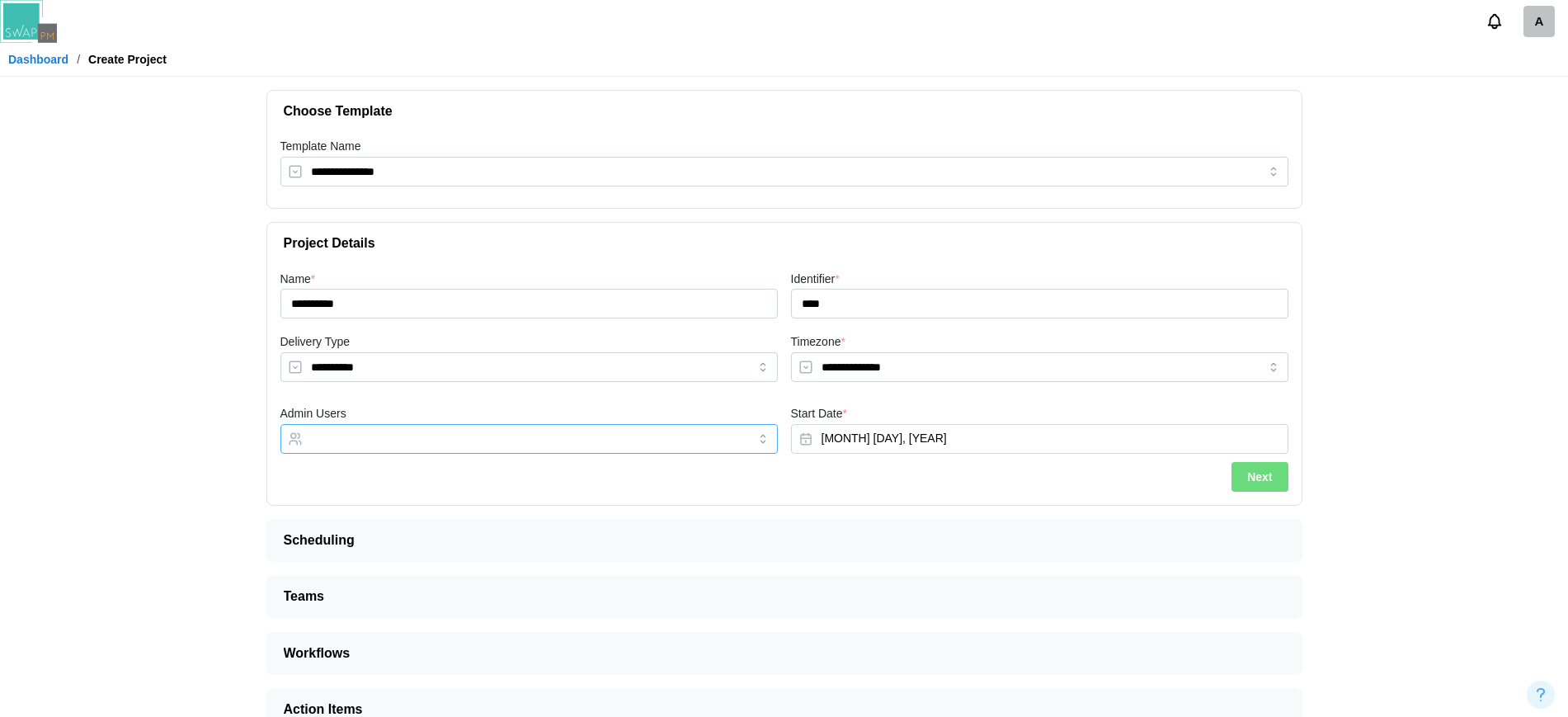 click at bounding box center (512, 439) 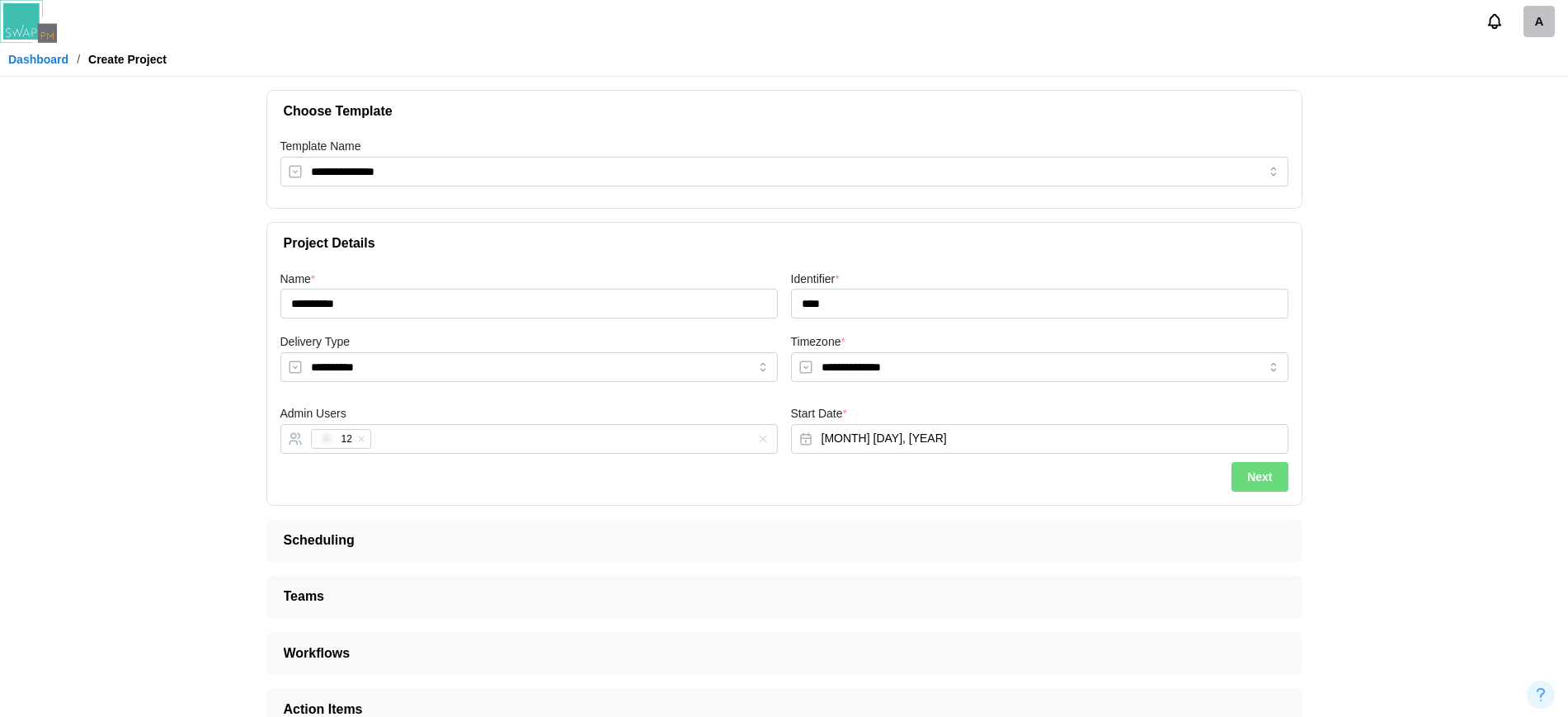 click on "Next" at bounding box center (1260, 477) 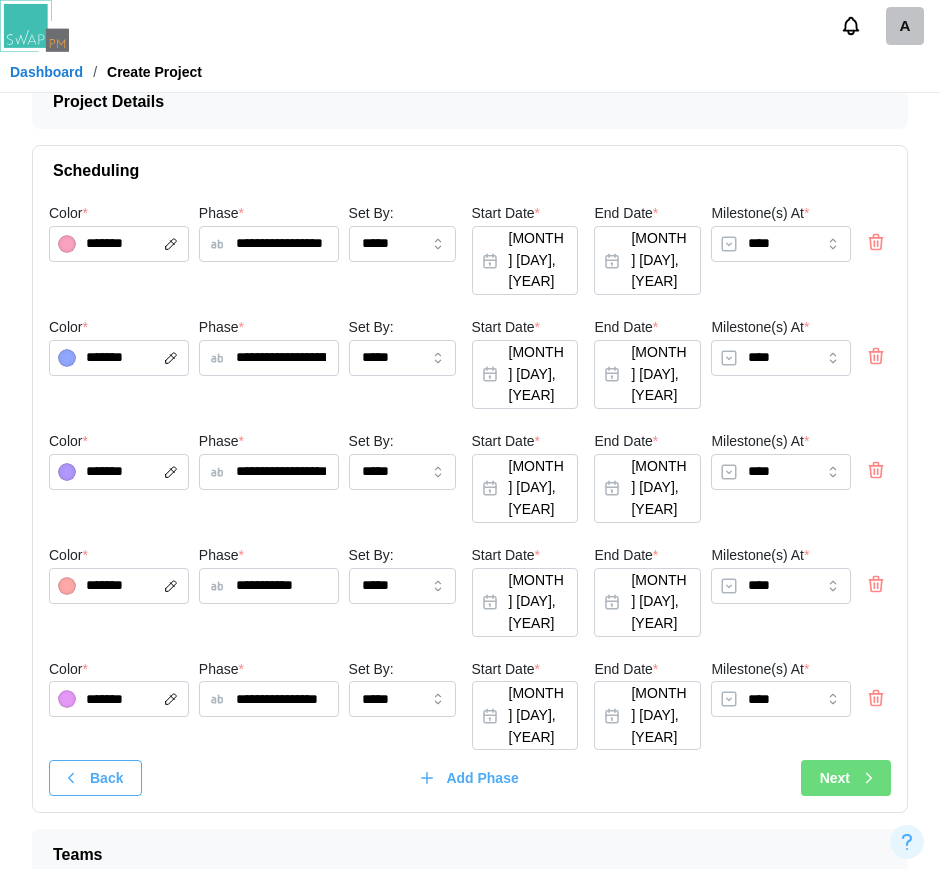 scroll, scrollTop: 0, scrollLeft: 0, axis: both 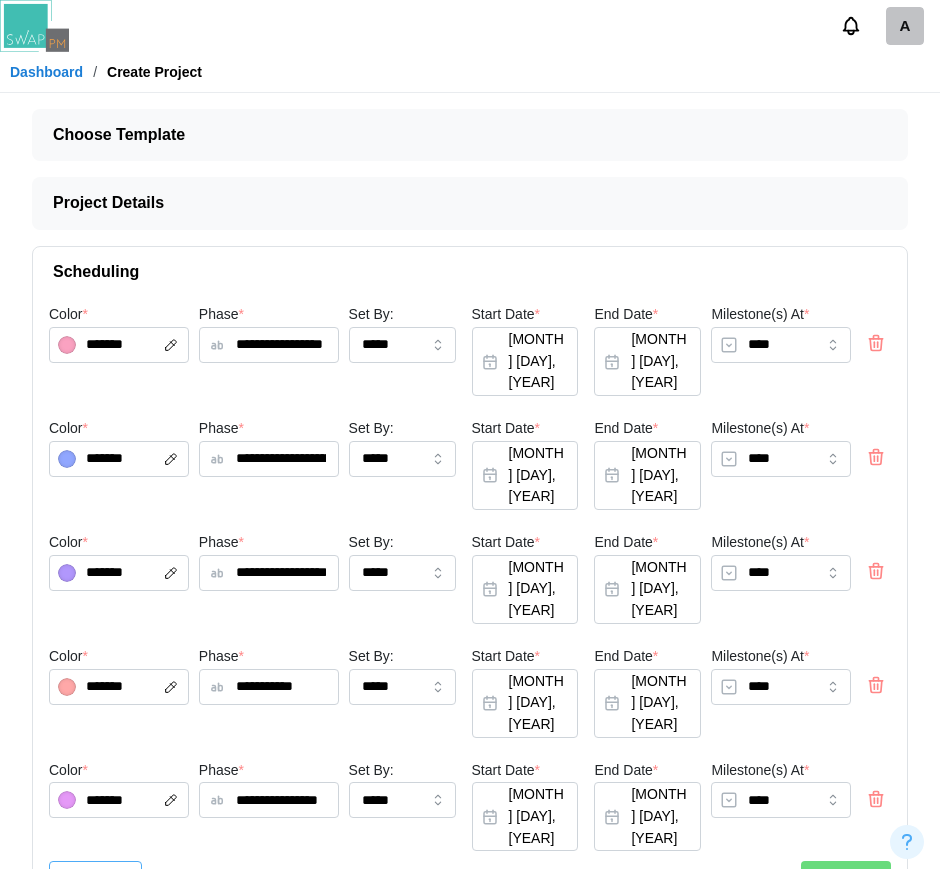 drag, startPoint x: 319, startPoint y: 128, endPoint x: 344, endPoint y: 191, distance: 67.77905 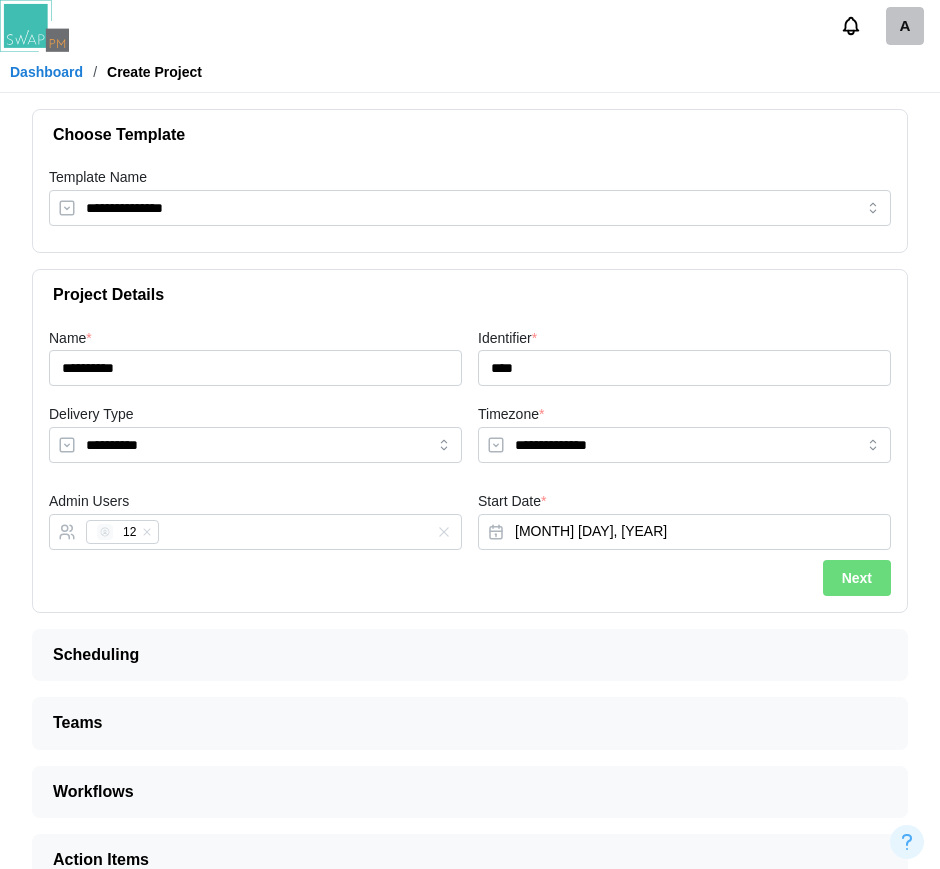 click on "Scheduling" at bounding box center [462, 655] 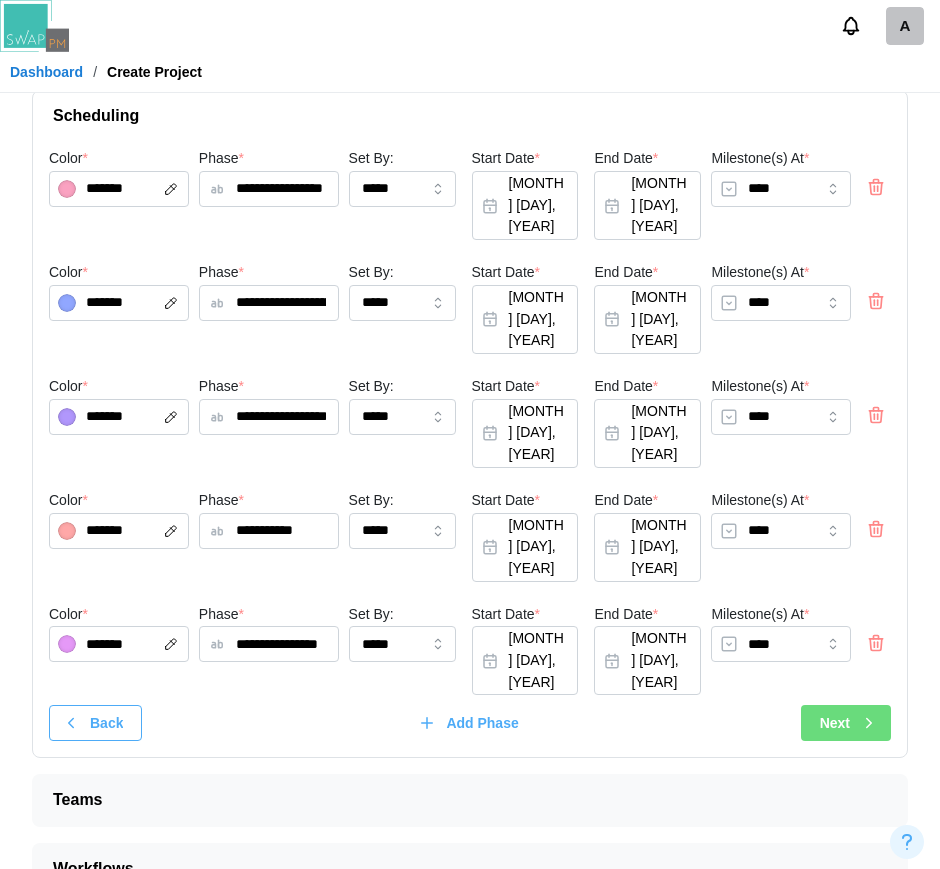 scroll, scrollTop: 158, scrollLeft: 0, axis: vertical 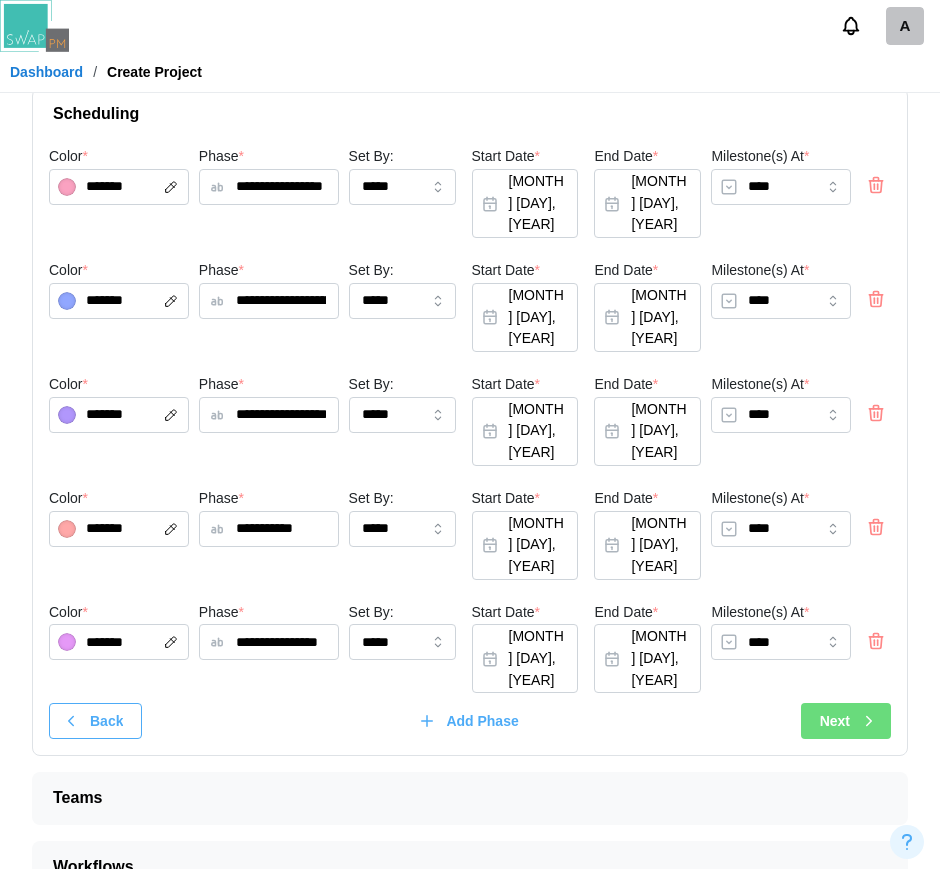 drag, startPoint x: 80, startPoint y: 684, endPoint x: 491, endPoint y: 552, distance: 431.67697 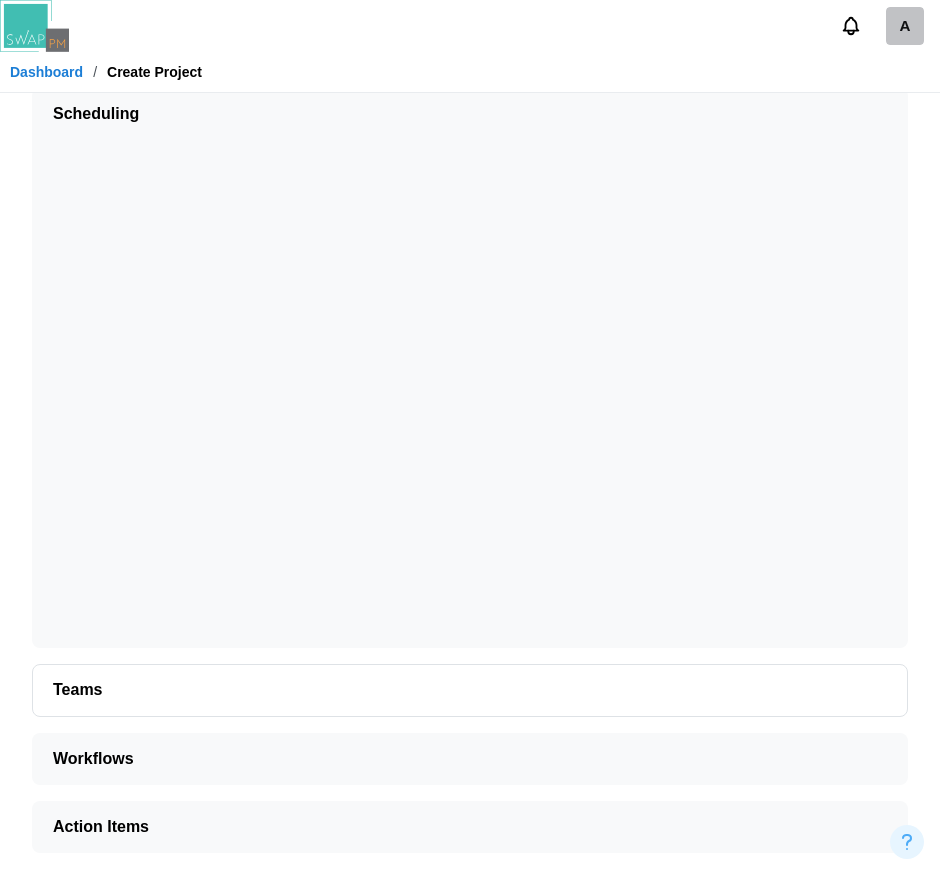 scroll, scrollTop: 0, scrollLeft: 0, axis: both 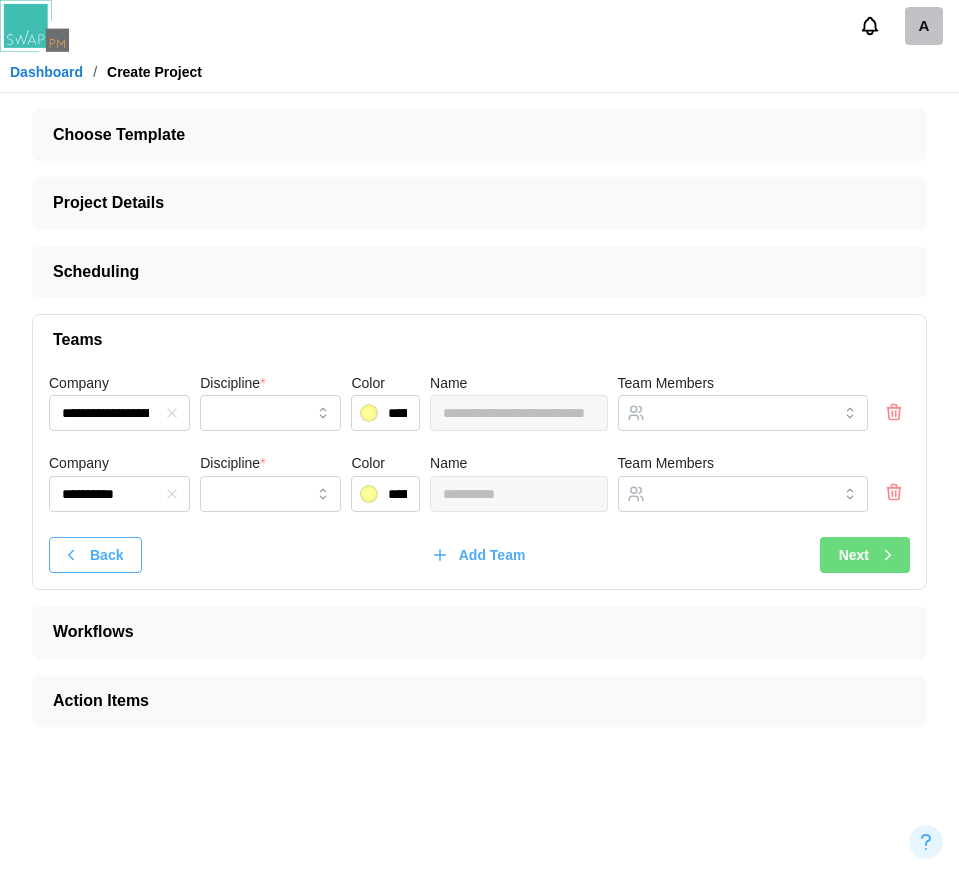click on "Workflows" at bounding box center [471, 632] 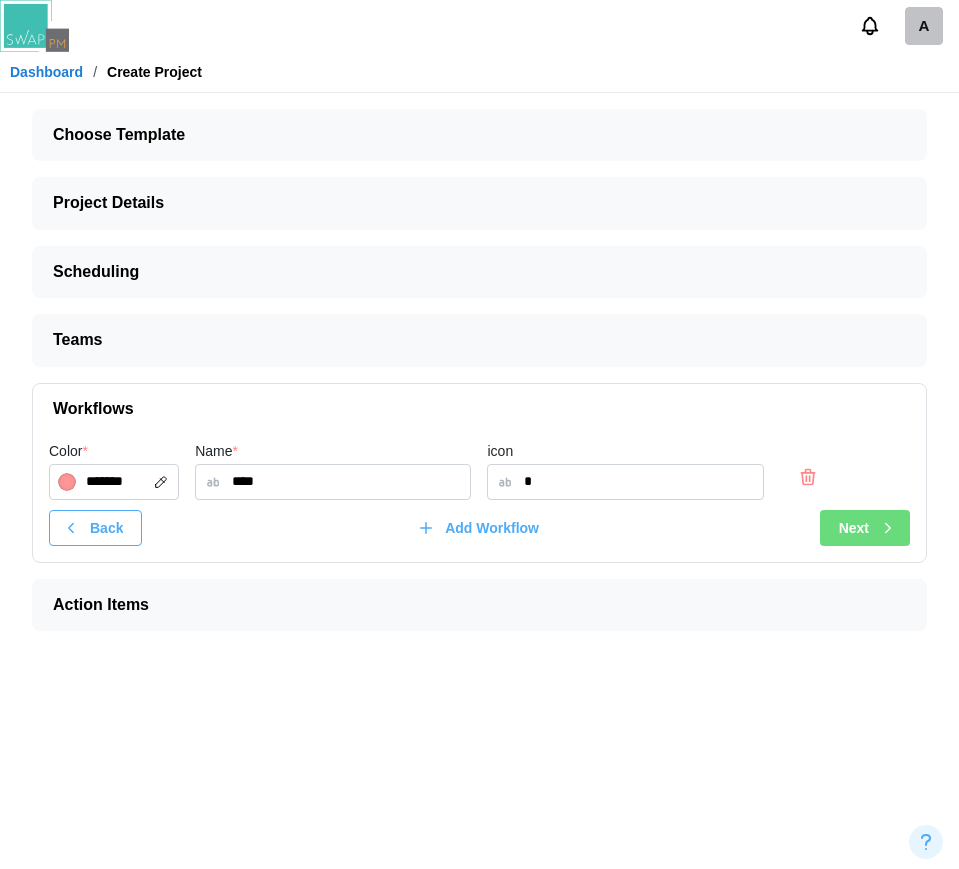click on "**********" at bounding box center [479, 434] 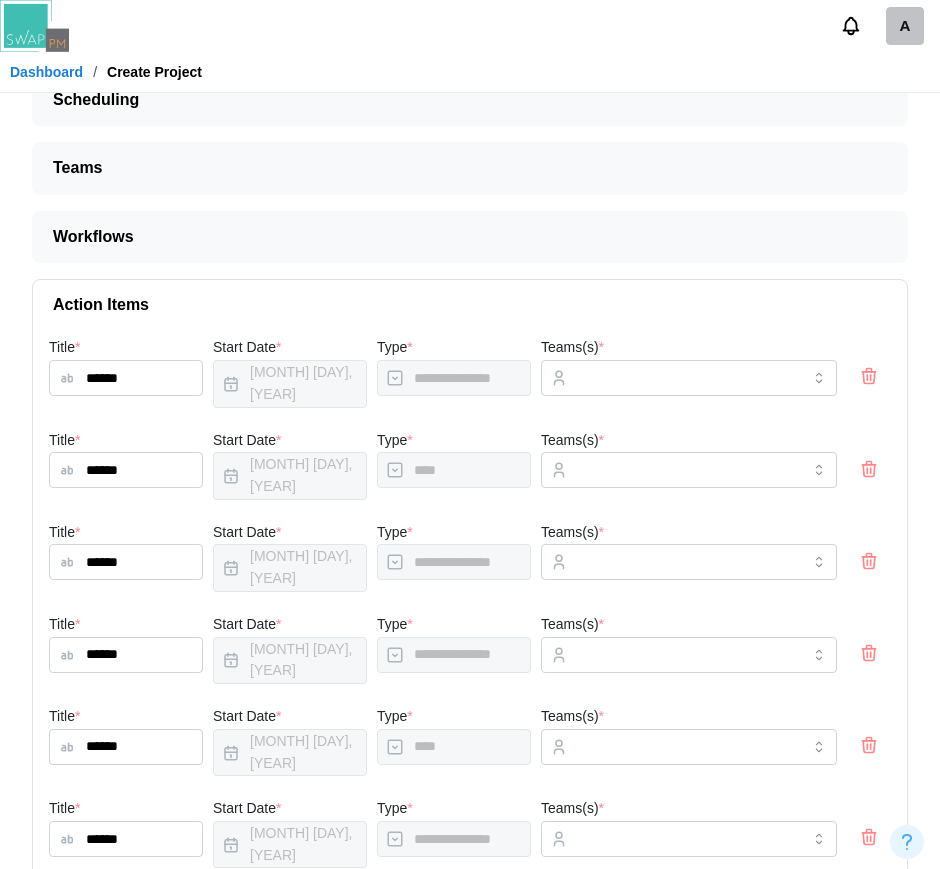 scroll, scrollTop: 0, scrollLeft: 0, axis: both 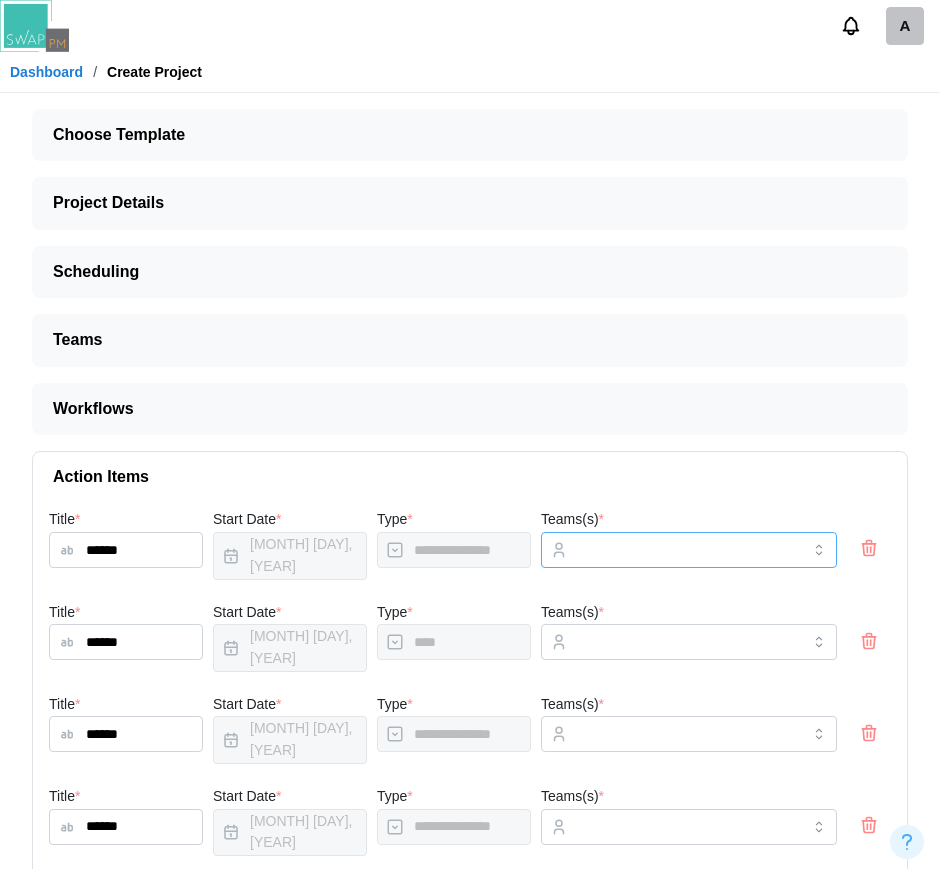 click on "Teams(s)  *" at bounding box center [689, 550] 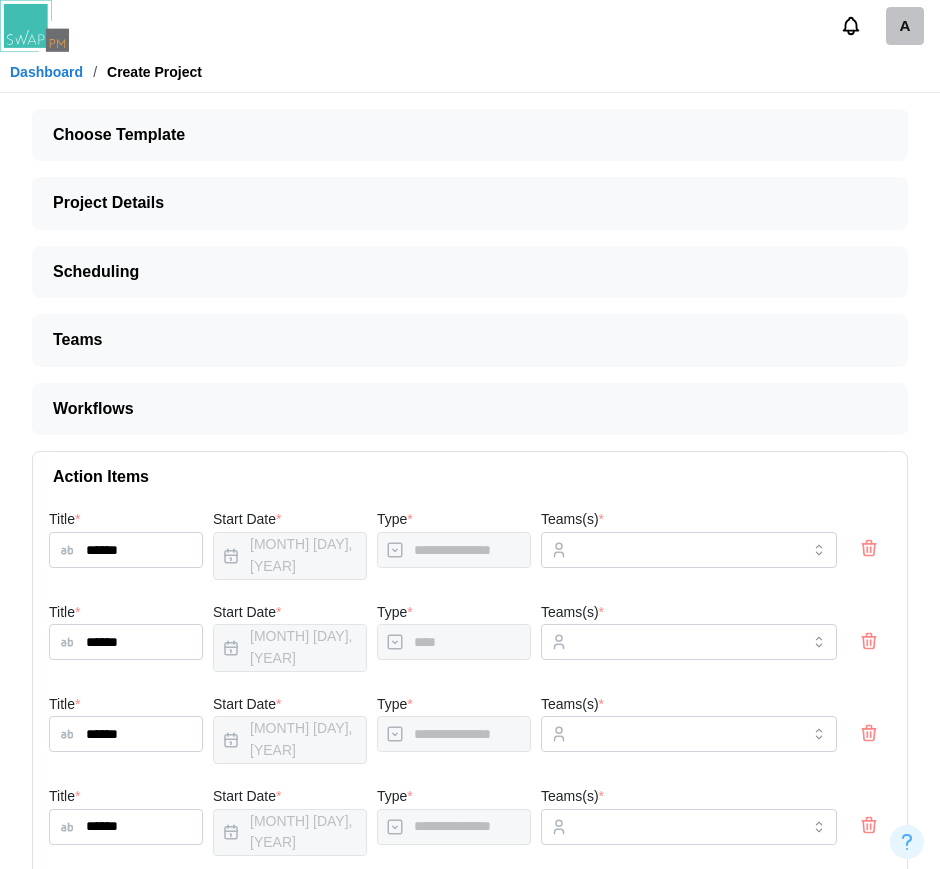 click on "Dashboard" at bounding box center (46, 72) 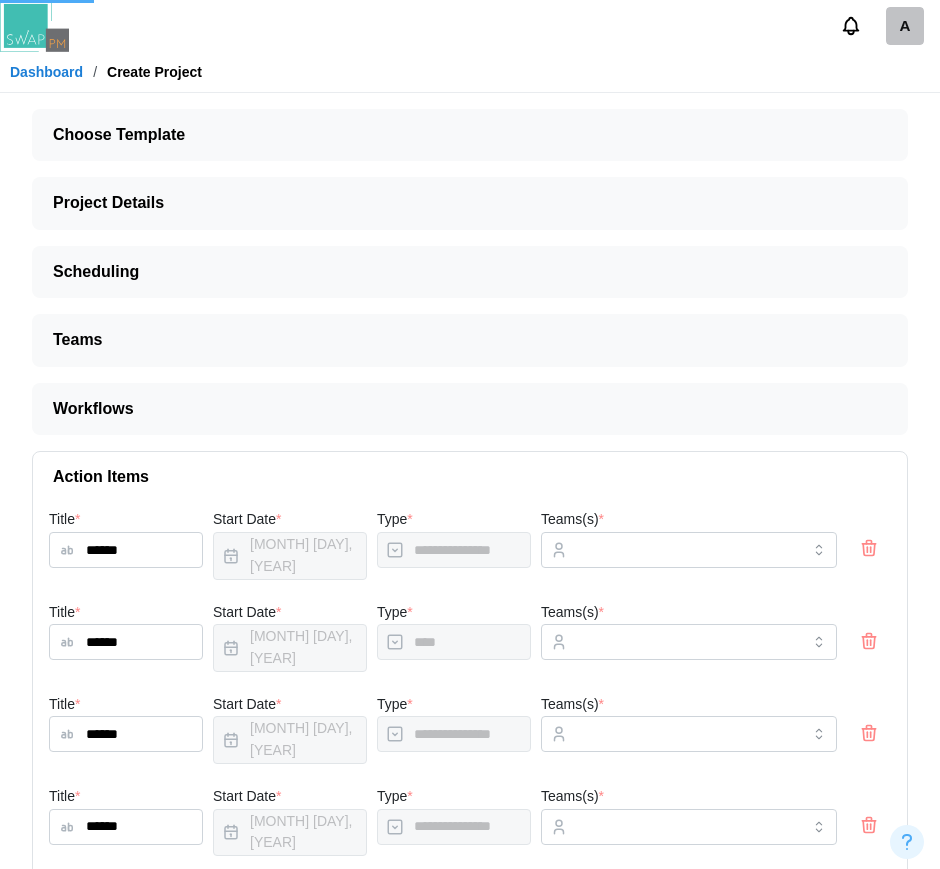 click on "Dashboard" at bounding box center [46, 72] 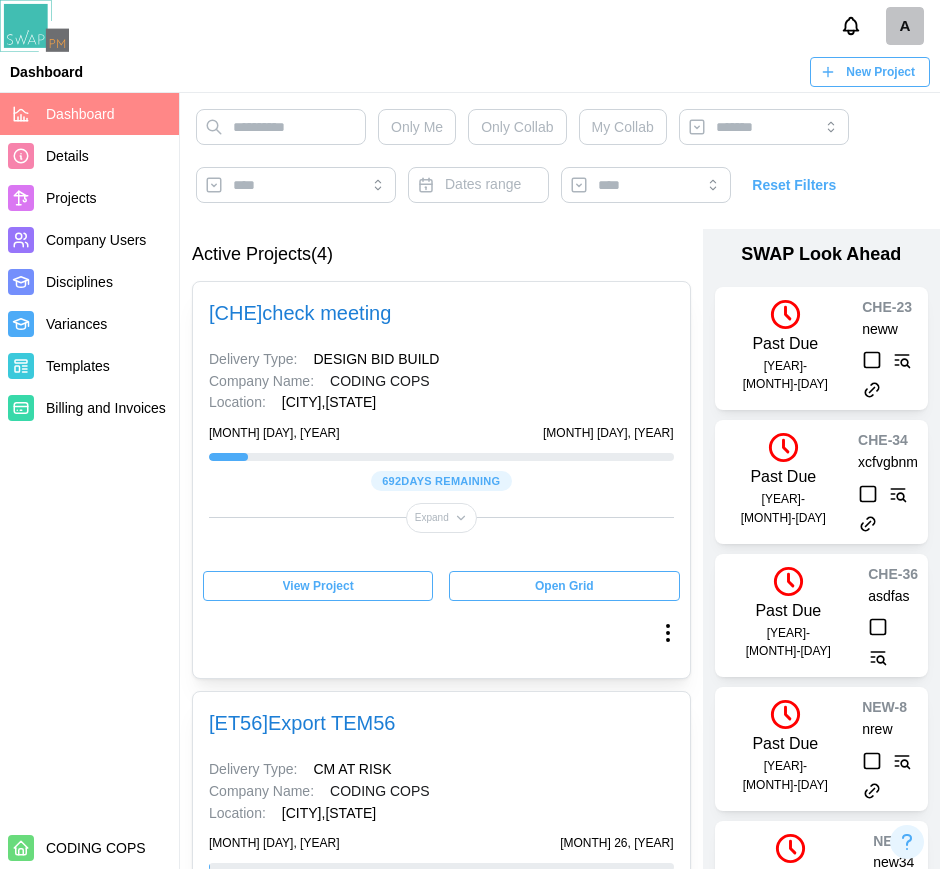 scroll, scrollTop: 375, scrollLeft: 0, axis: vertical 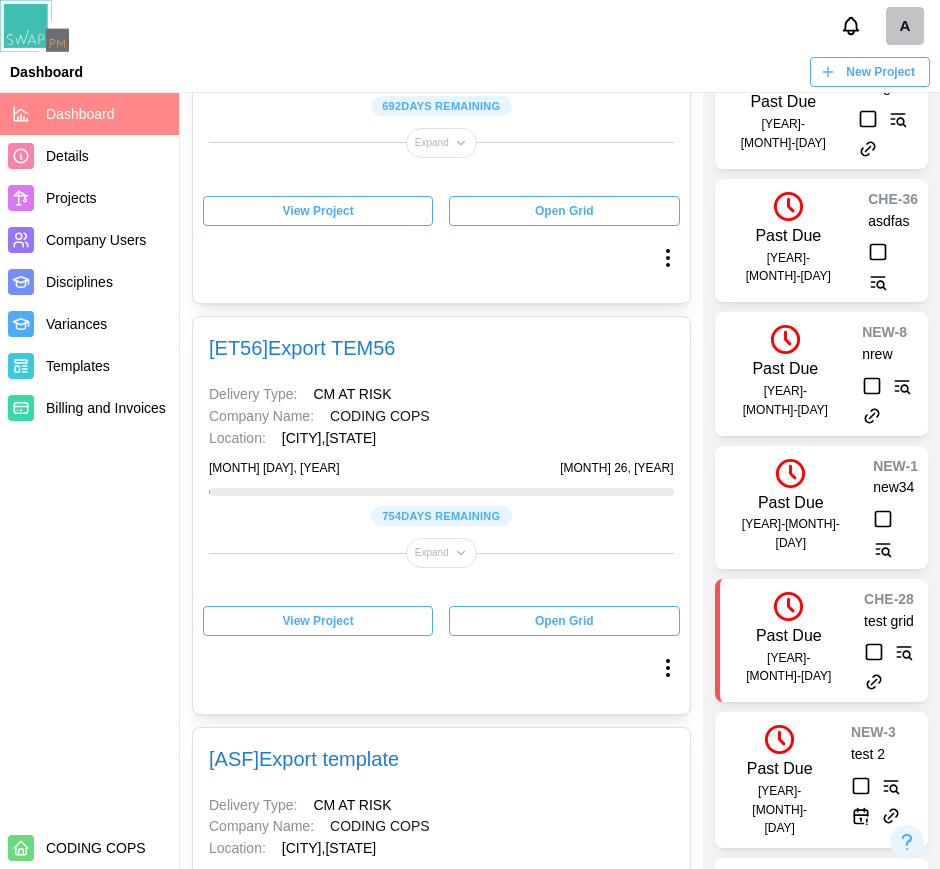 click at bounding box center (668, 668) 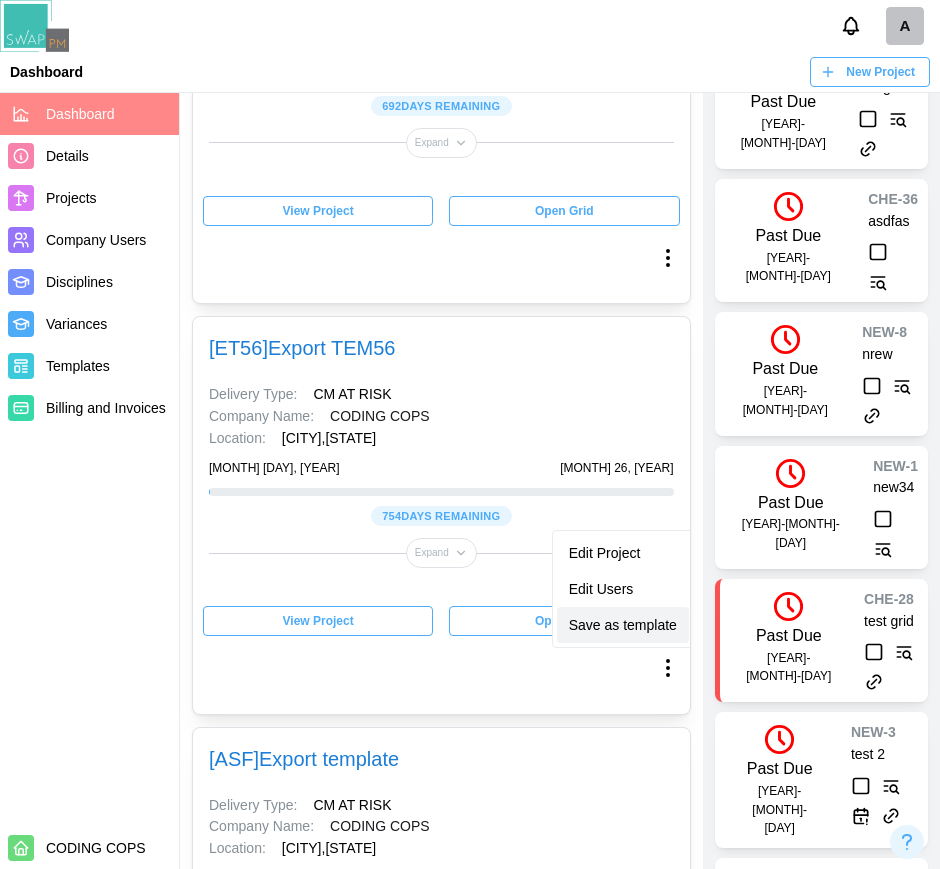 click on "Save as template" at bounding box center [623, 625] 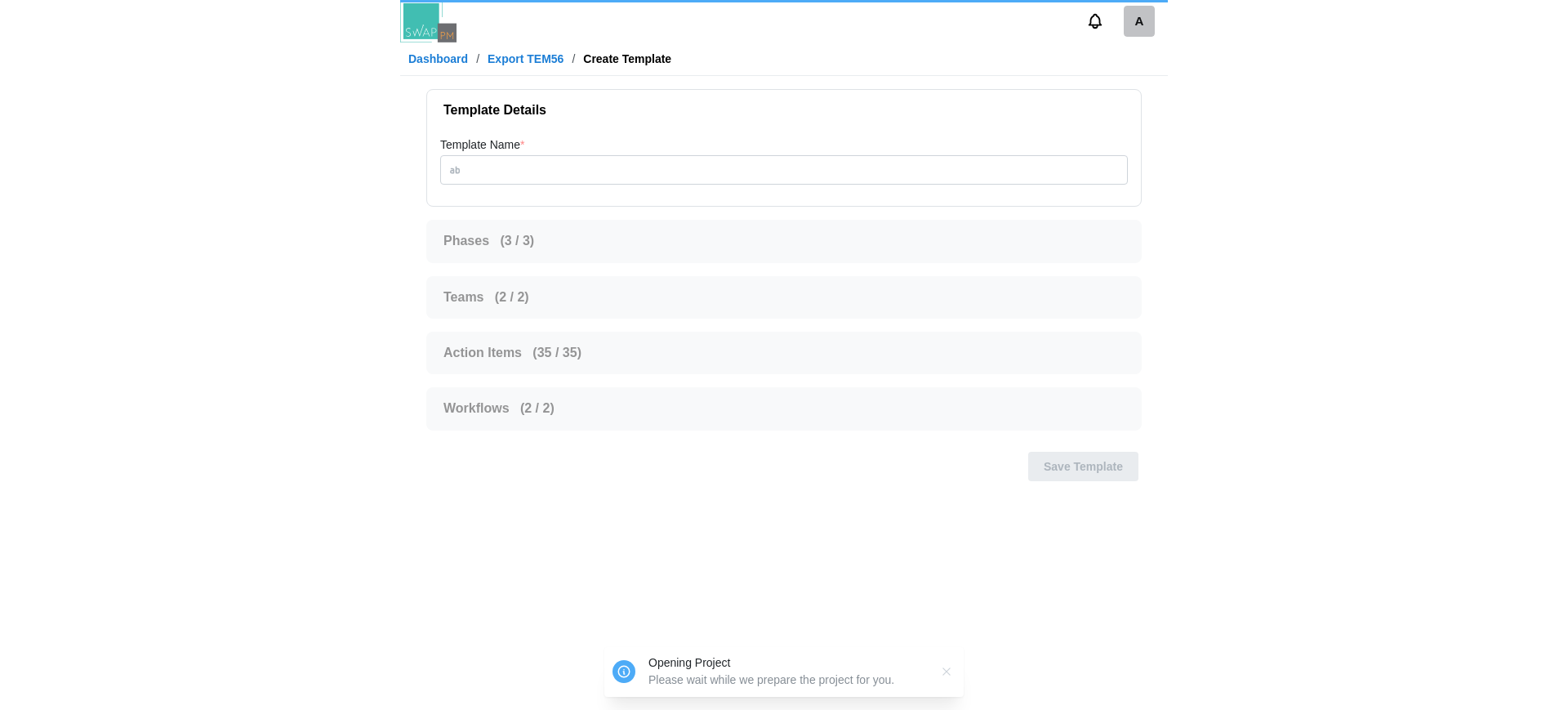 scroll, scrollTop: 0, scrollLeft: 0, axis: both 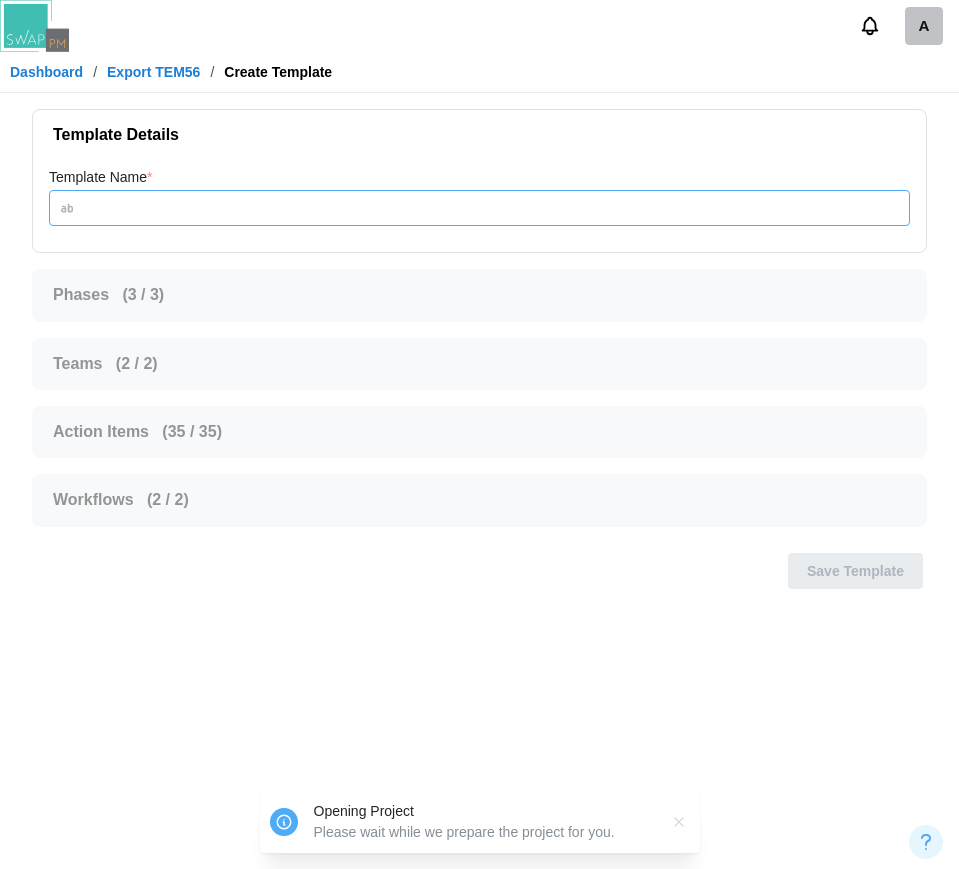 click on "Template Name  *" at bounding box center (479, 208) 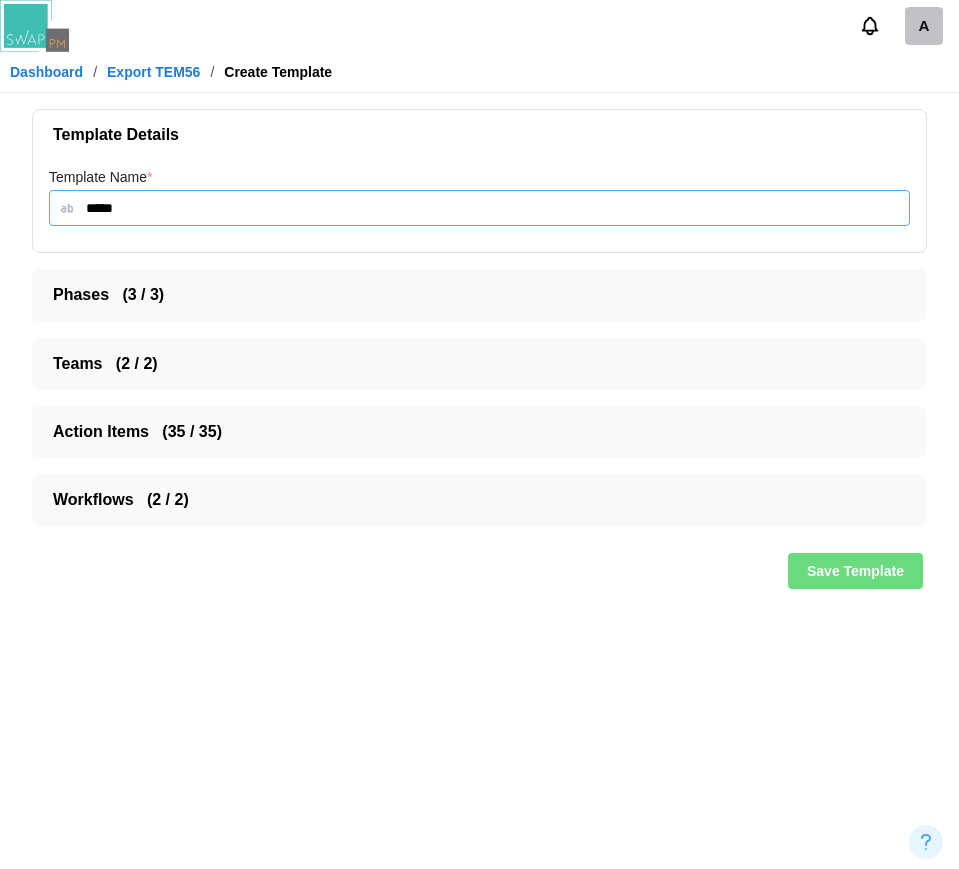 type on "*****" 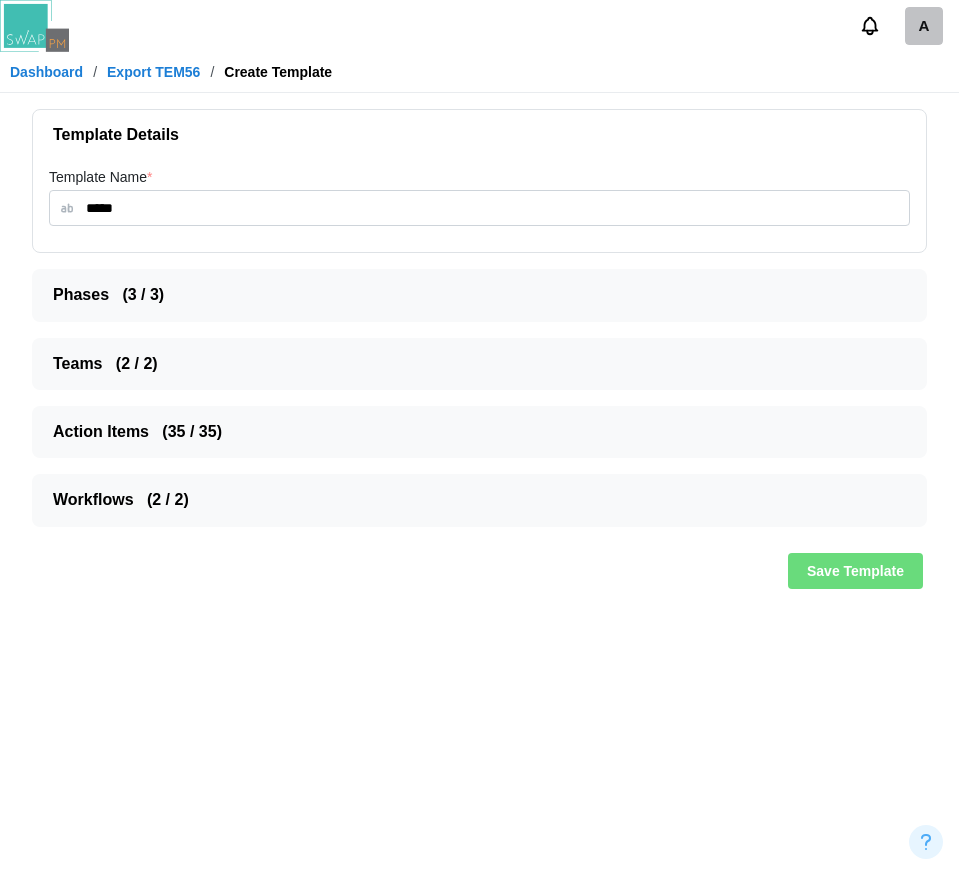 click on "Save Template" at bounding box center [855, 571] 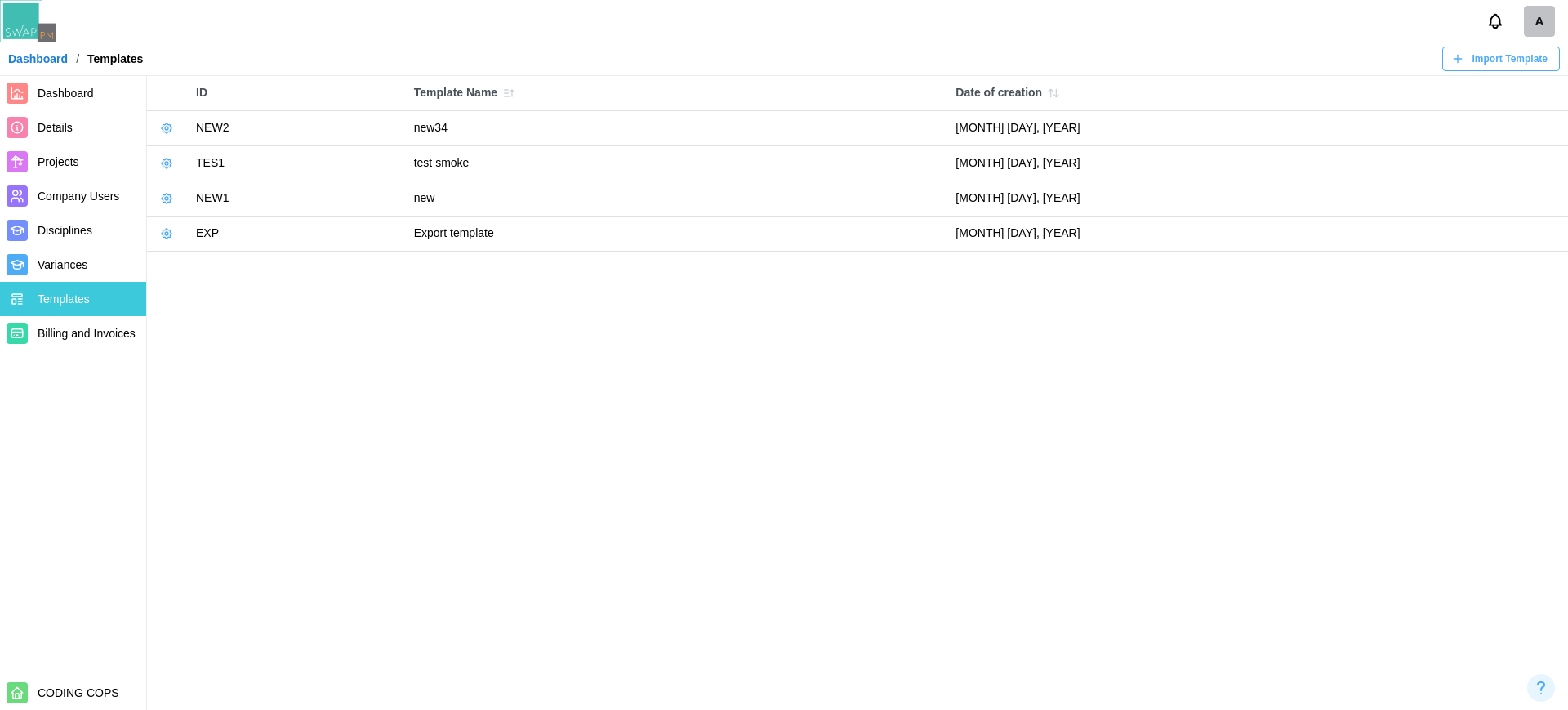 click at bounding box center [167, 128] 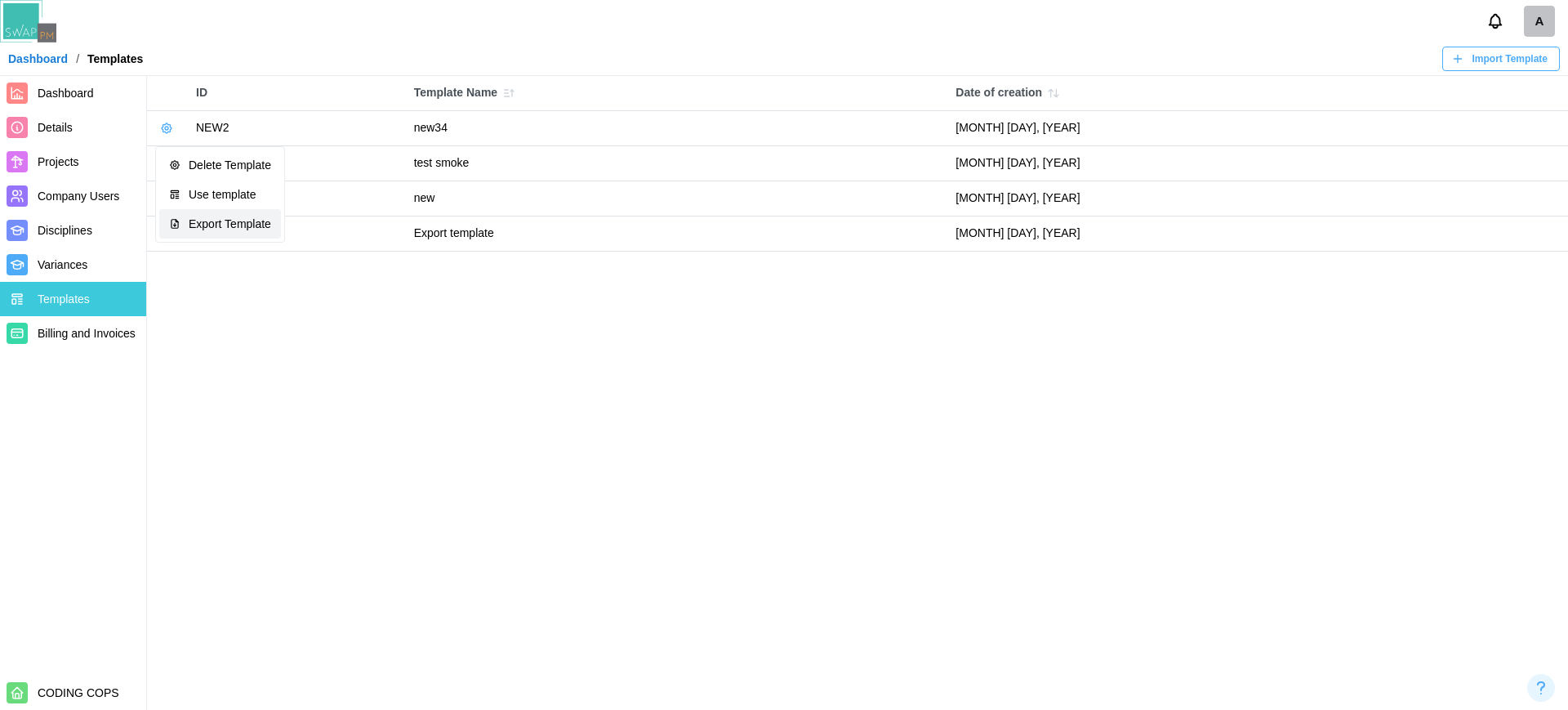 click on "Export Template" at bounding box center [229, 165] 